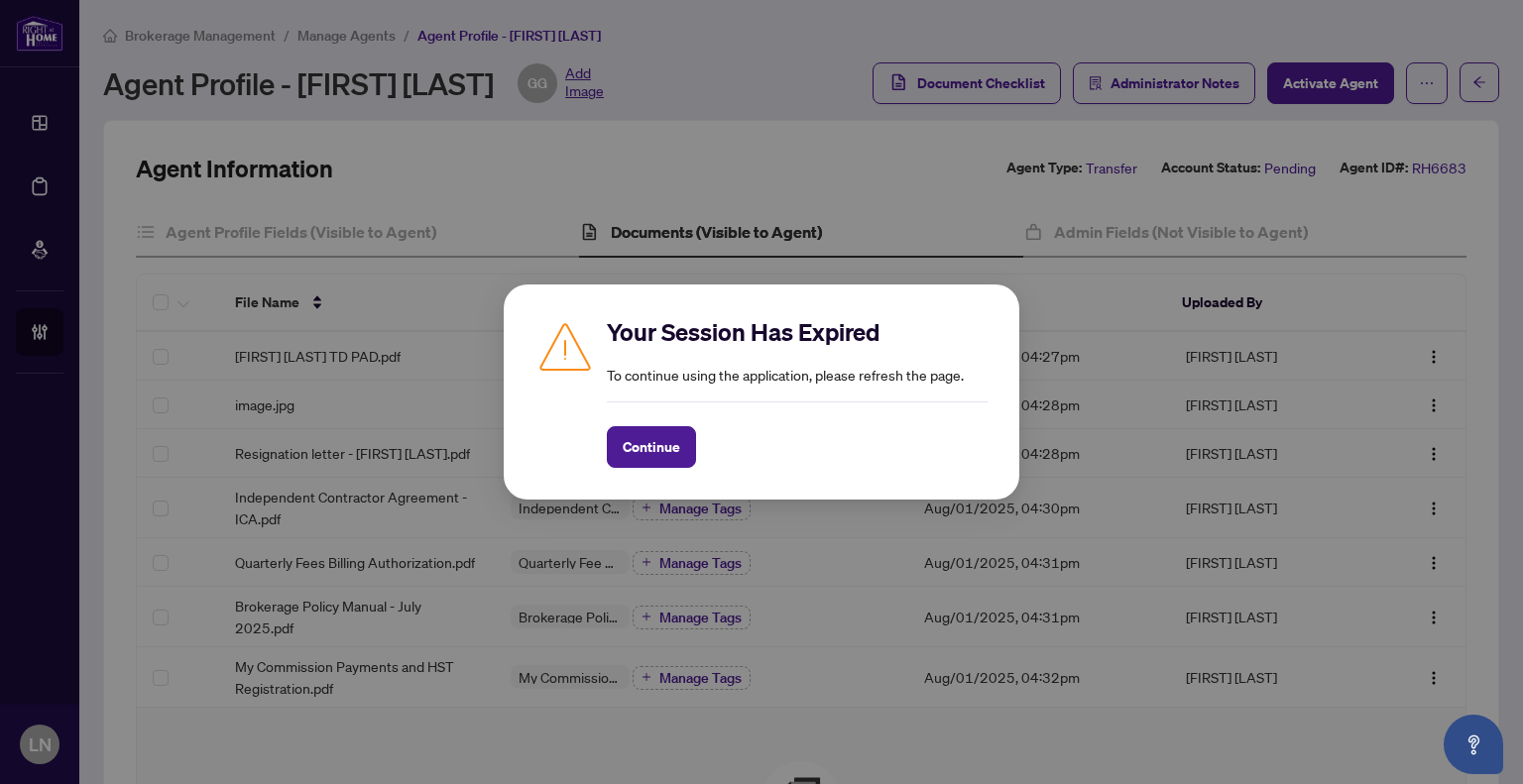 scroll, scrollTop: 0, scrollLeft: 0, axis: both 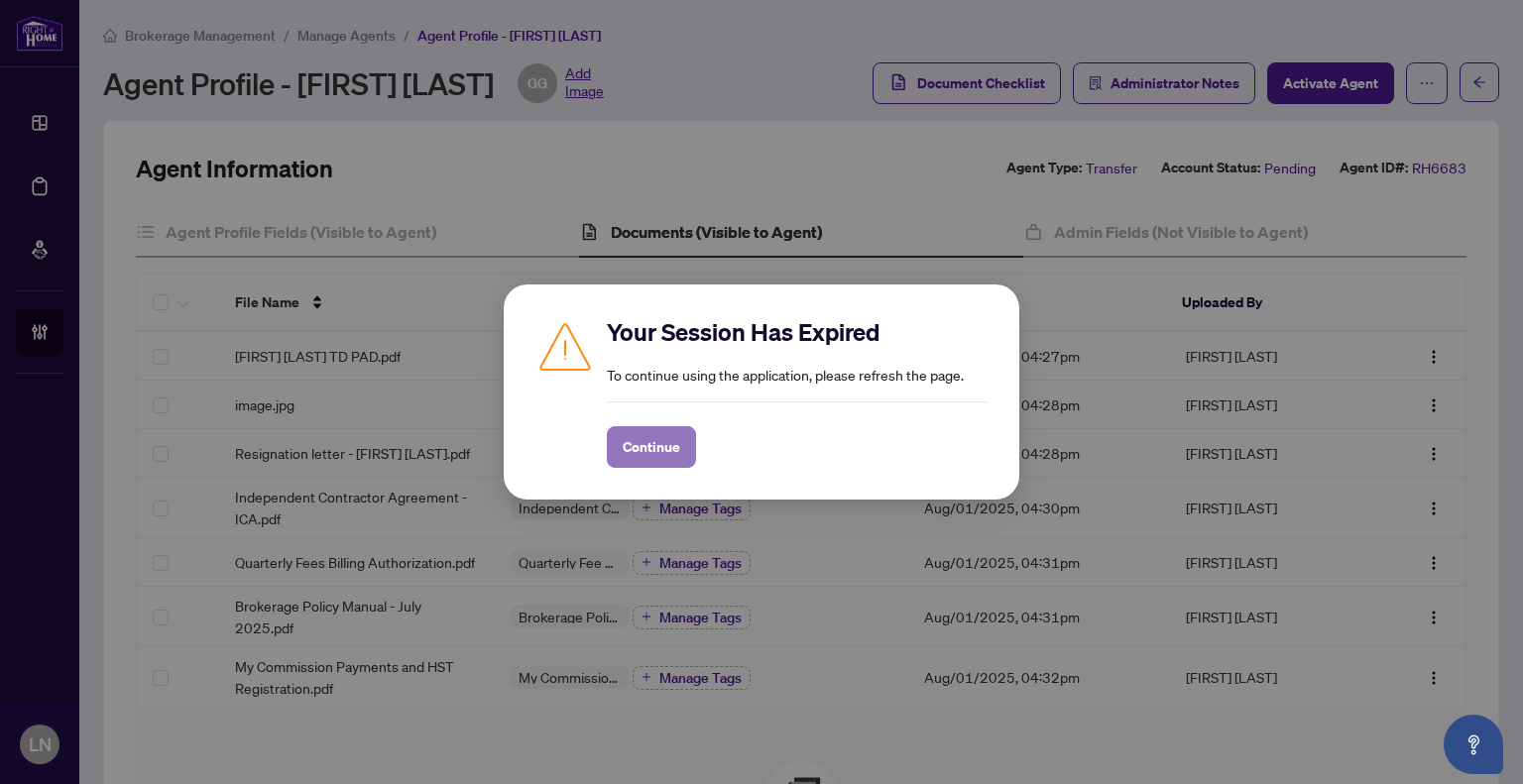 click on "Continue" at bounding box center [651, 447] 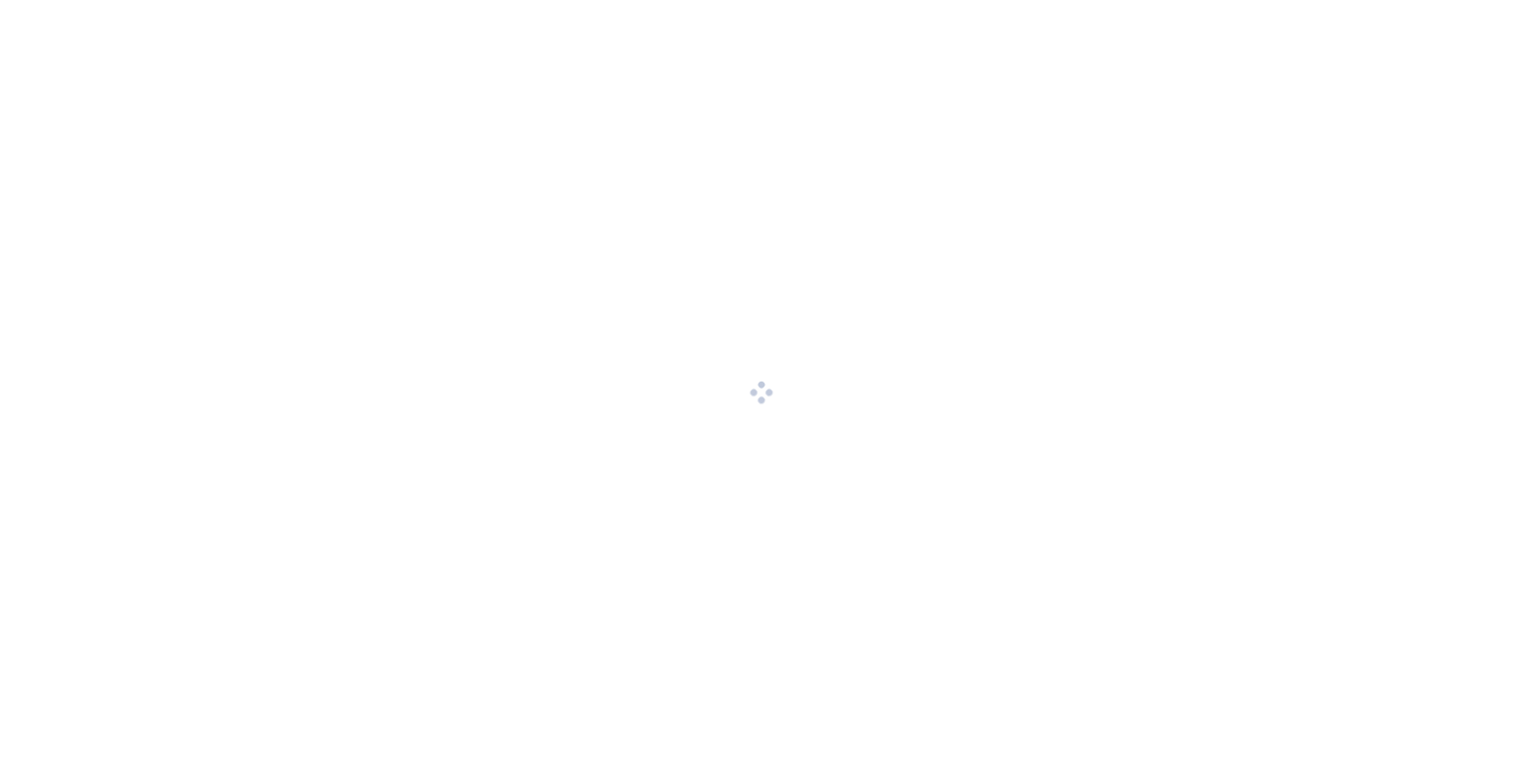 scroll, scrollTop: 0, scrollLeft: 0, axis: both 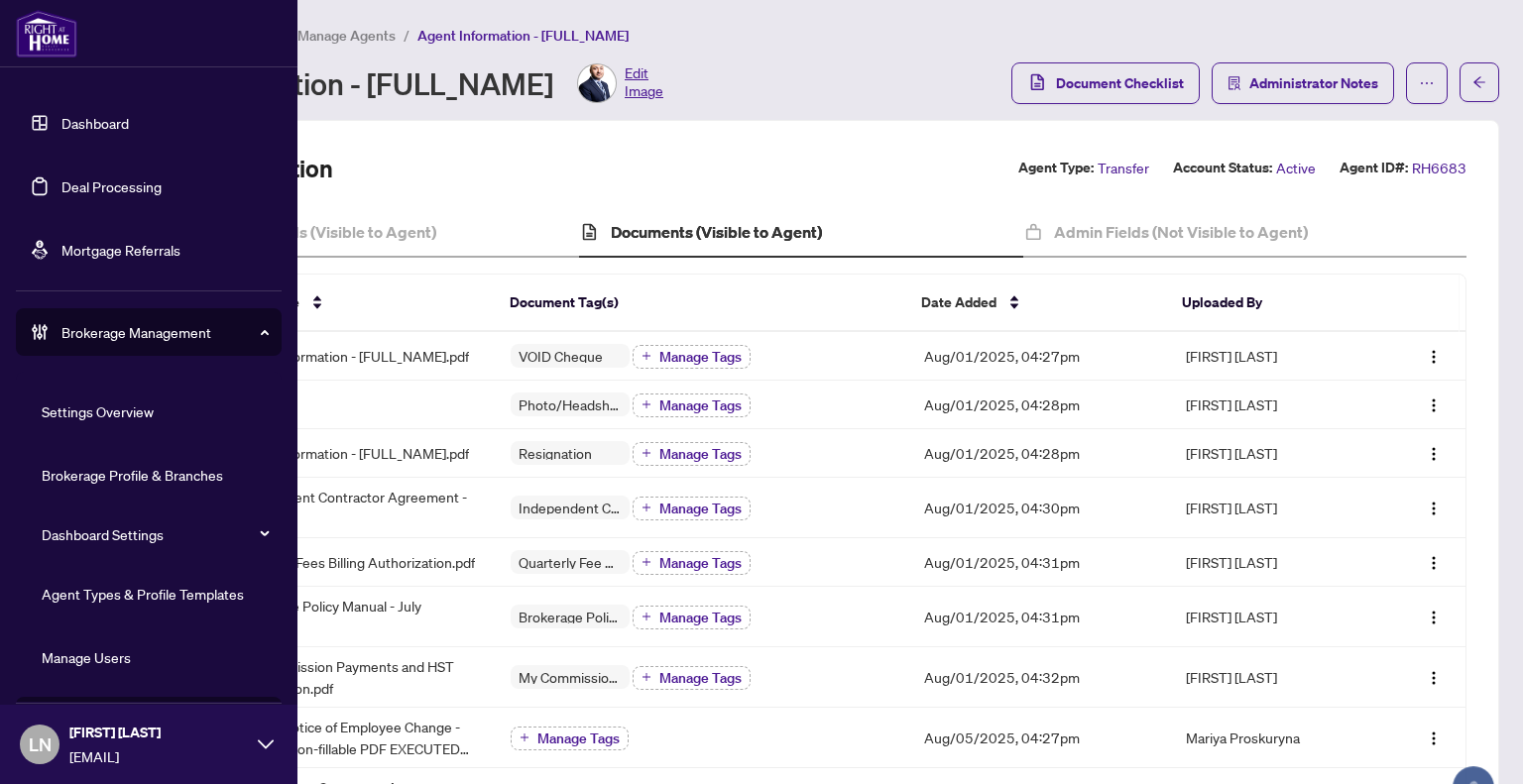 click on "Manage Users" at bounding box center [86, 657] 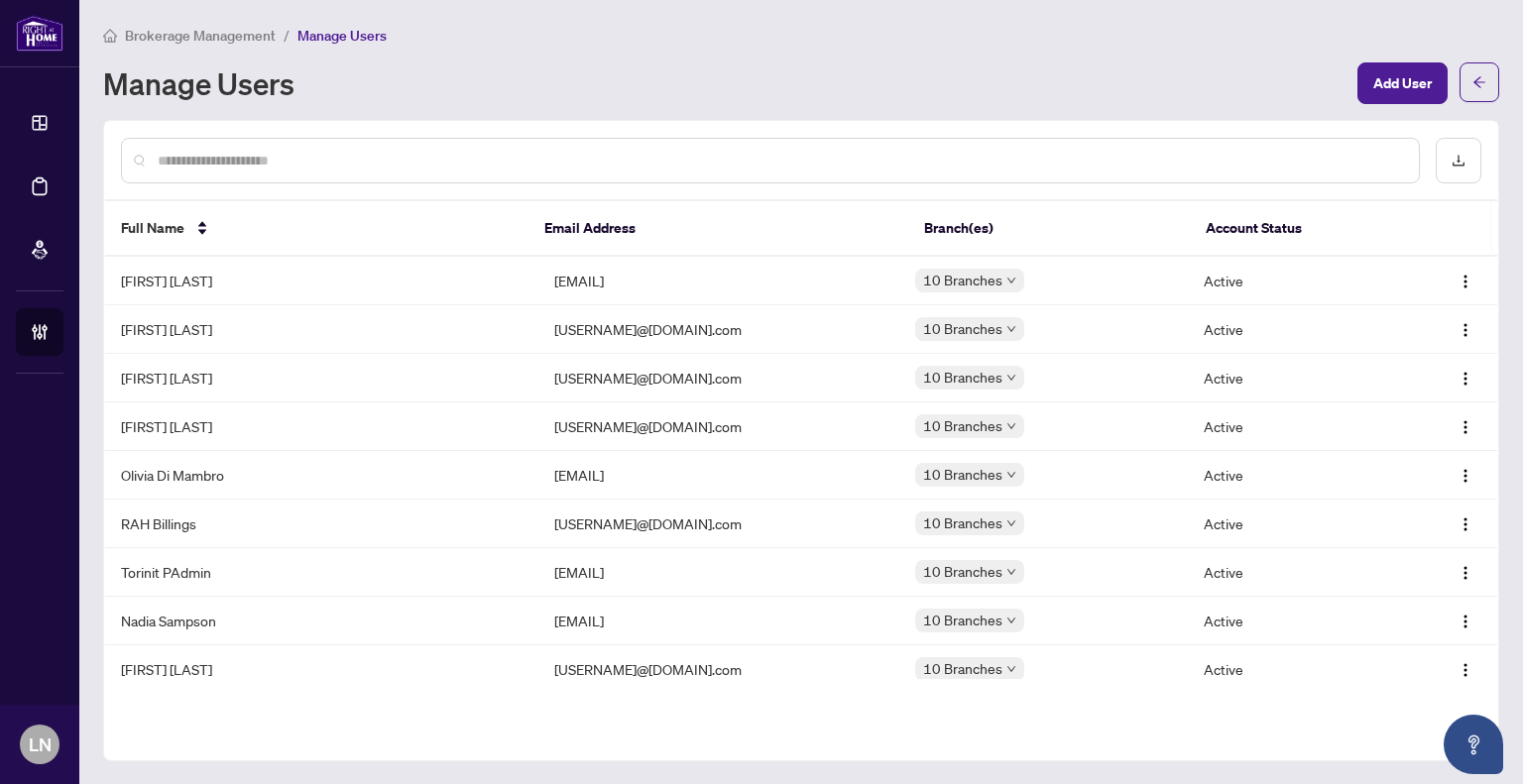 click at bounding box center [780, 161] 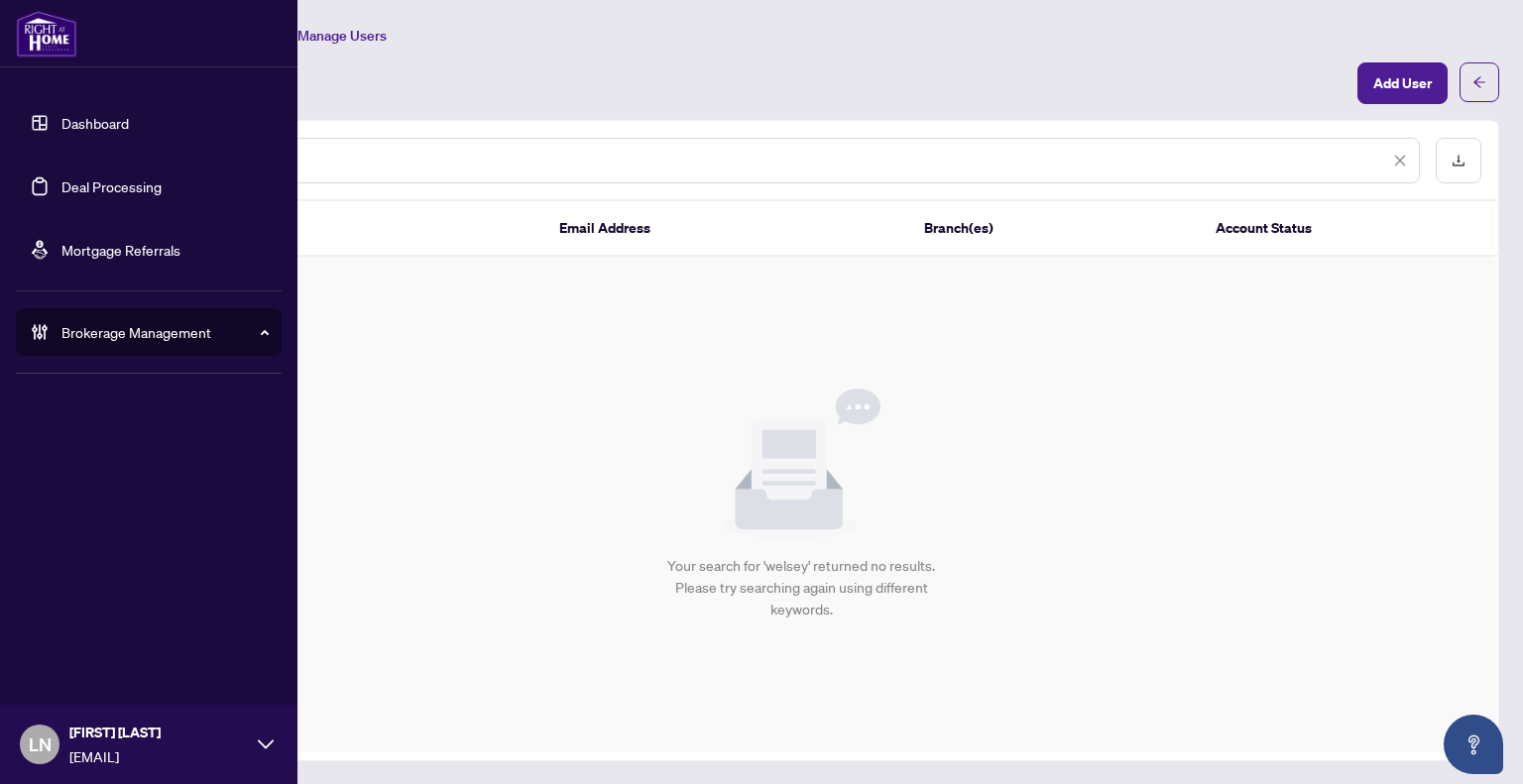 click on "Dashboard Deal Processing Mortgage Referrals Brokerage Management Settings Overview Brokerage Profile & Branches Dashboard Settings Agent Types & Profile Templates Manage Users Manage Agents LN [FIRST] [LAST] [EMAIL] LN [FIRST] [LAST] Brokerage Management / Manage Users Manage Users Add User ****** Full Name Email Address Branch(es) Account Status           Simple Empty No data Your search for 'welsey' returned no results. Please try searching again using different keywords." at bounding box center [762, 392] 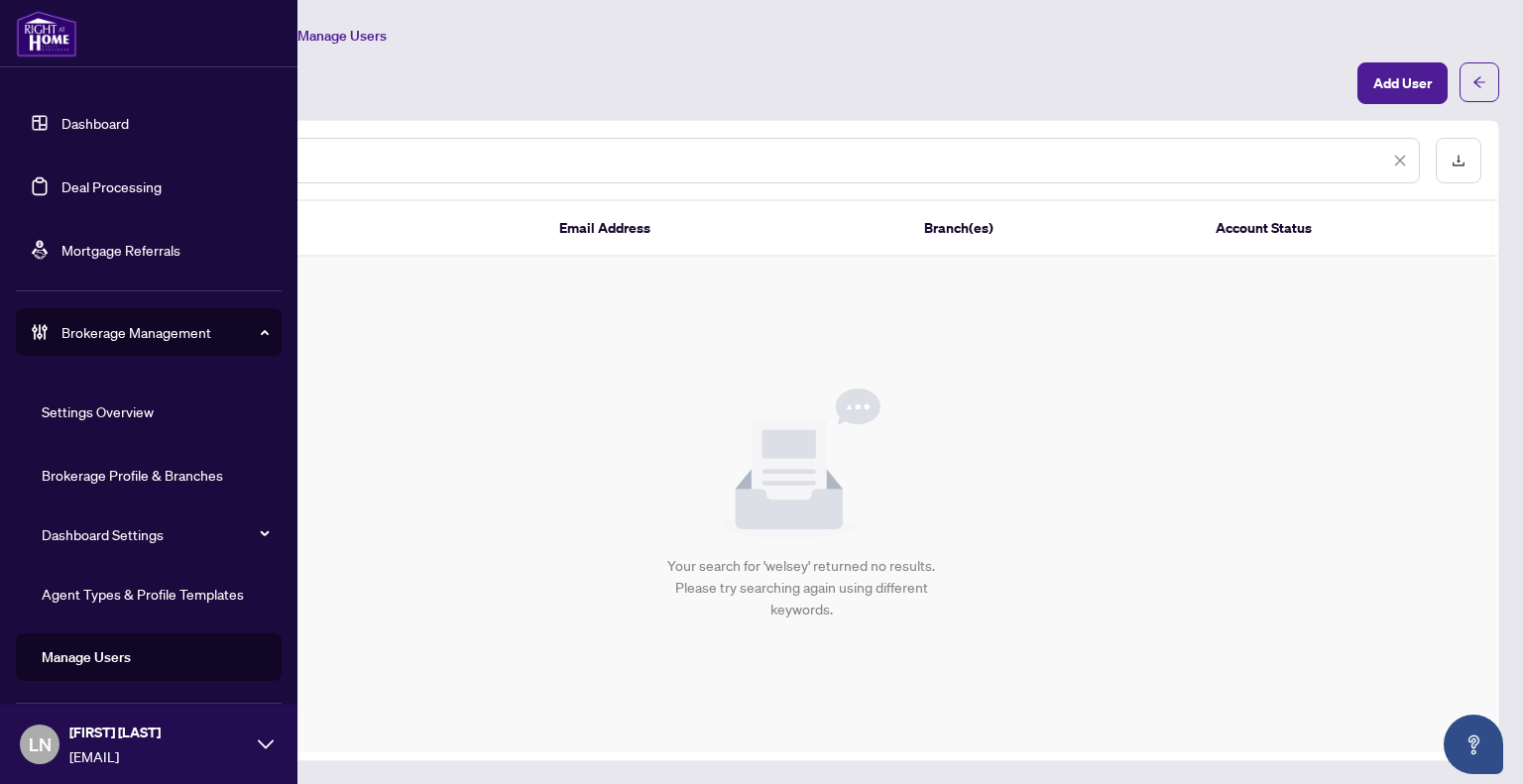 type on "******" 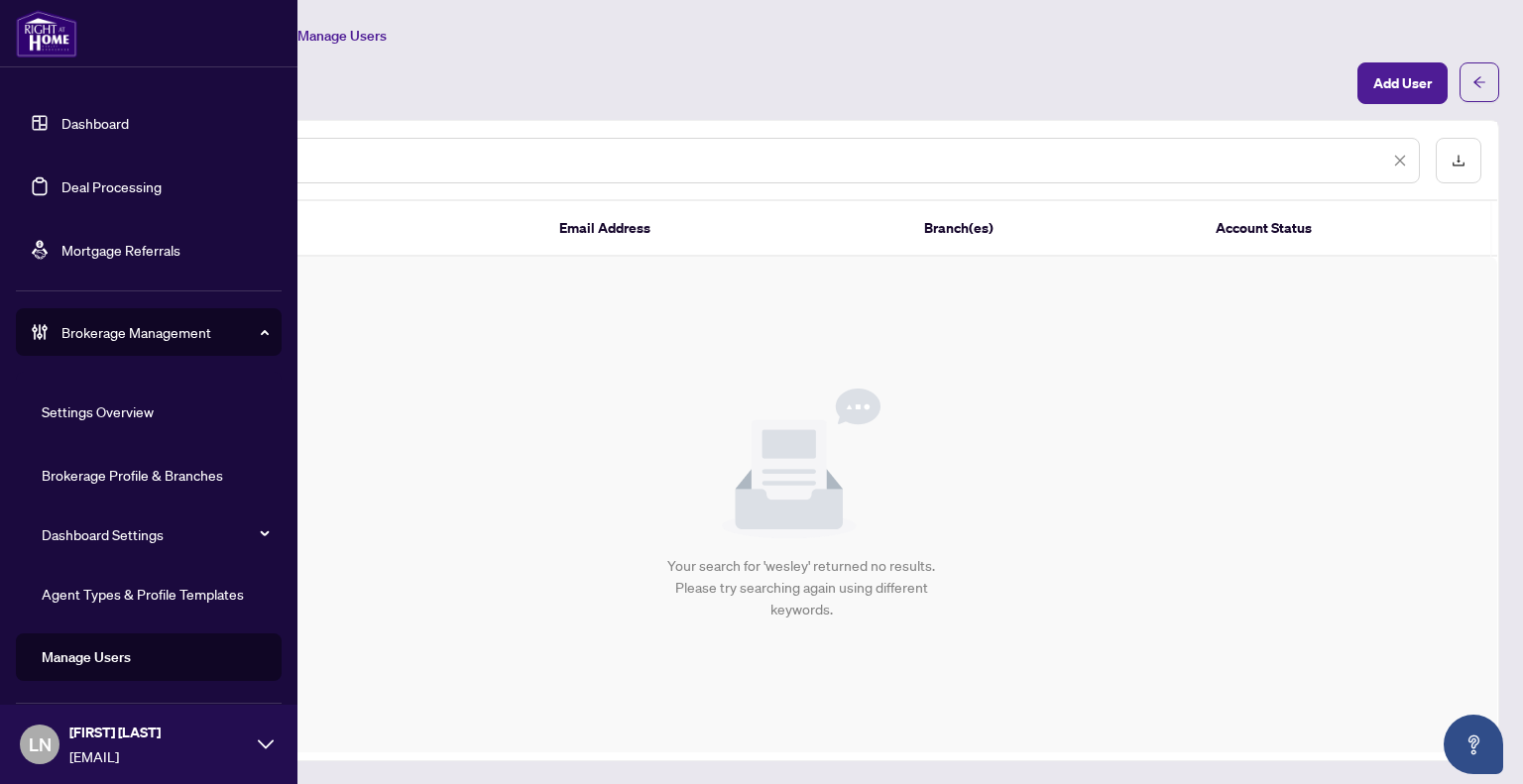 drag, startPoint x: 417, startPoint y: 162, endPoint x: 8, endPoint y: 149, distance: 409.20655 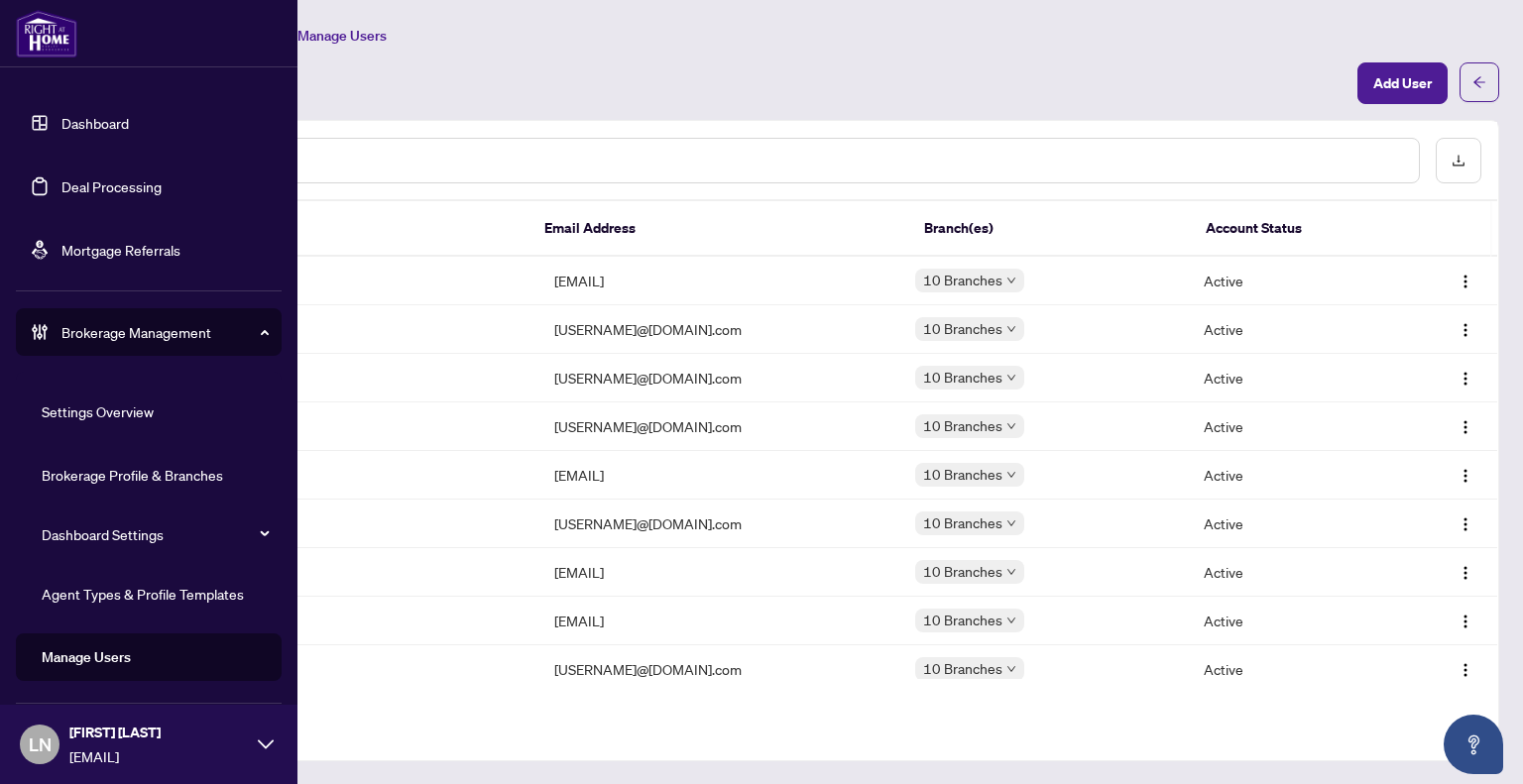 scroll, scrollTop: 57, scrollLeft: 0, axis: vertical 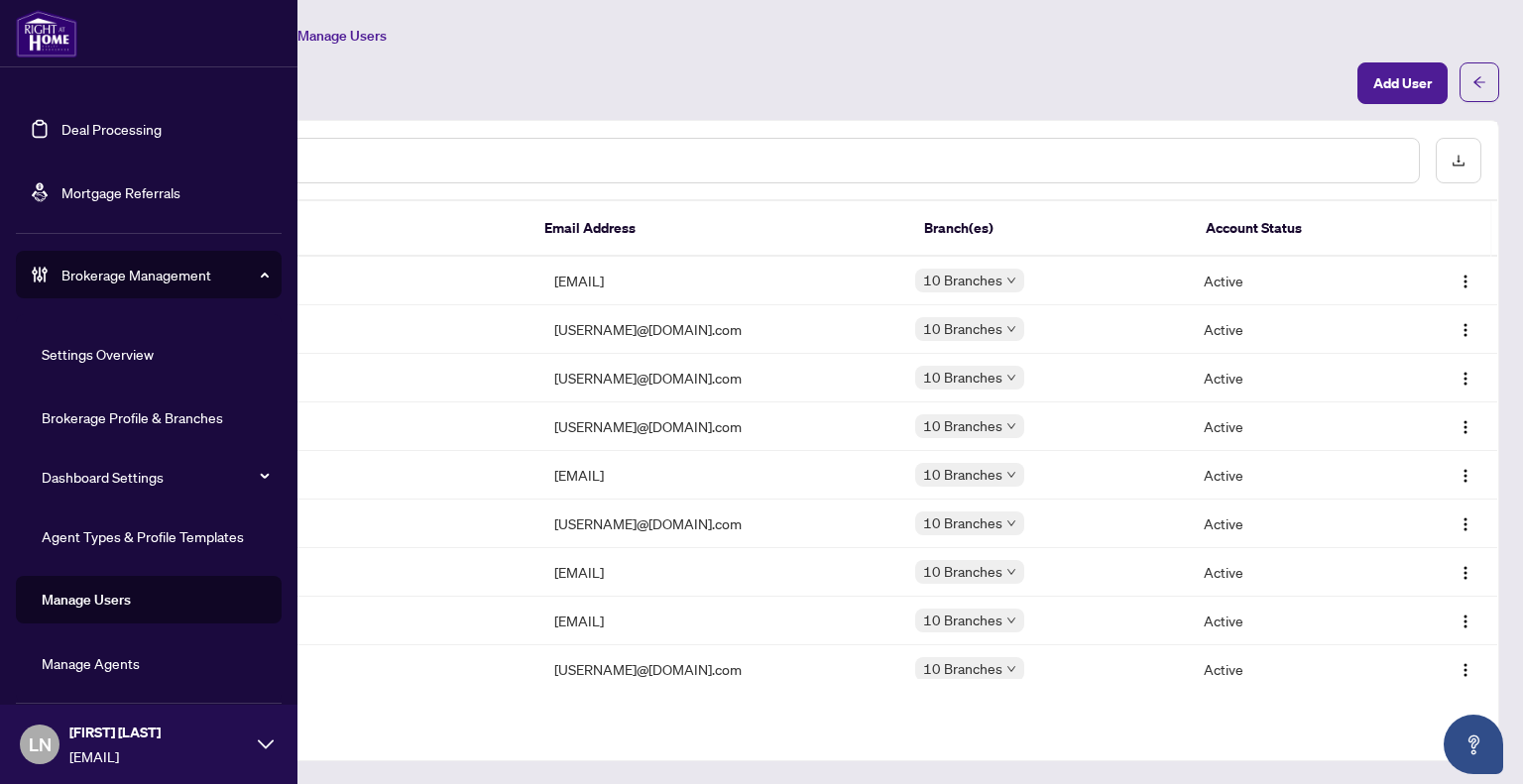 type 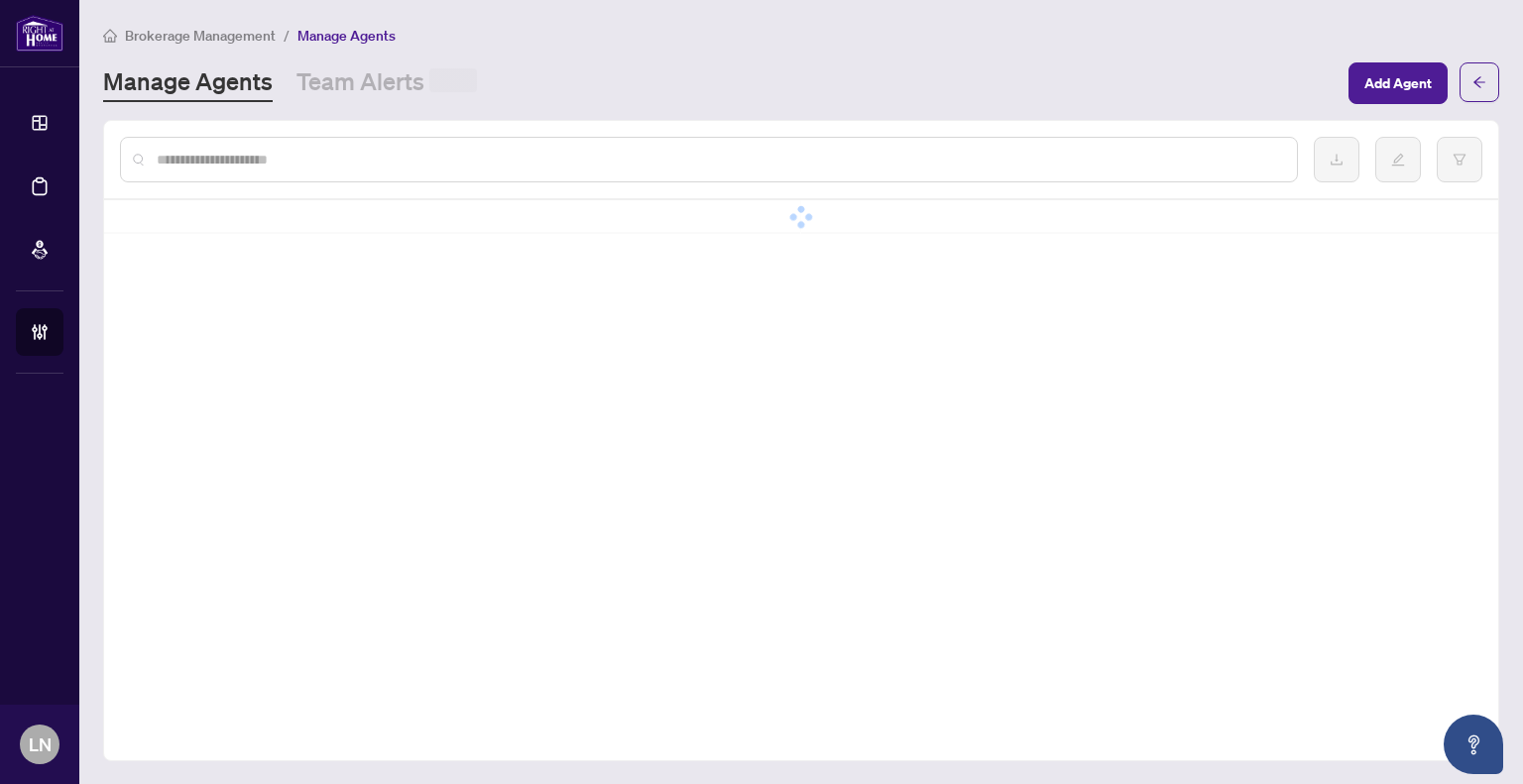 scroll, scrollTop: 0, scrollLeft: 0, axis: both 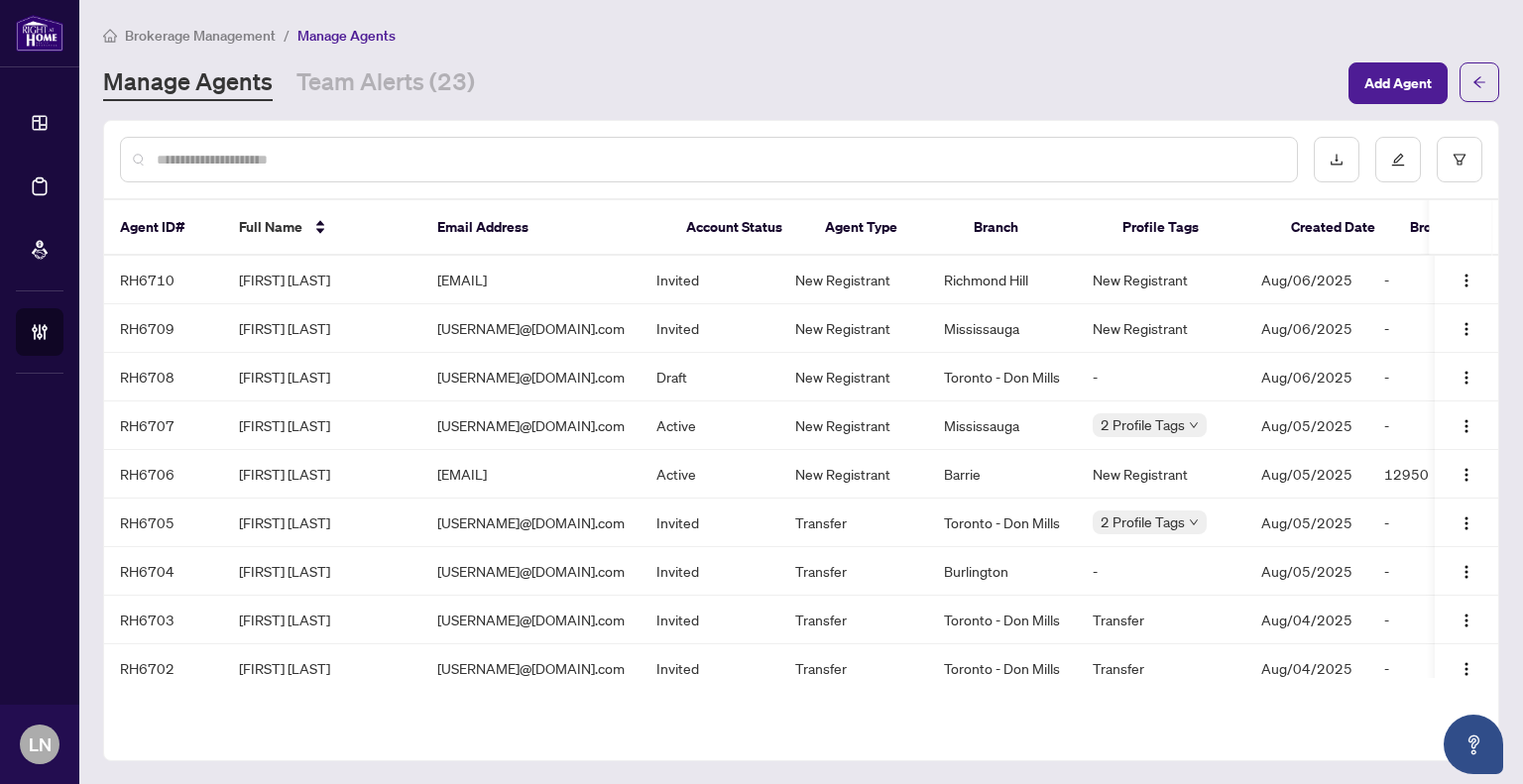 click at bounding box center (719, 160) 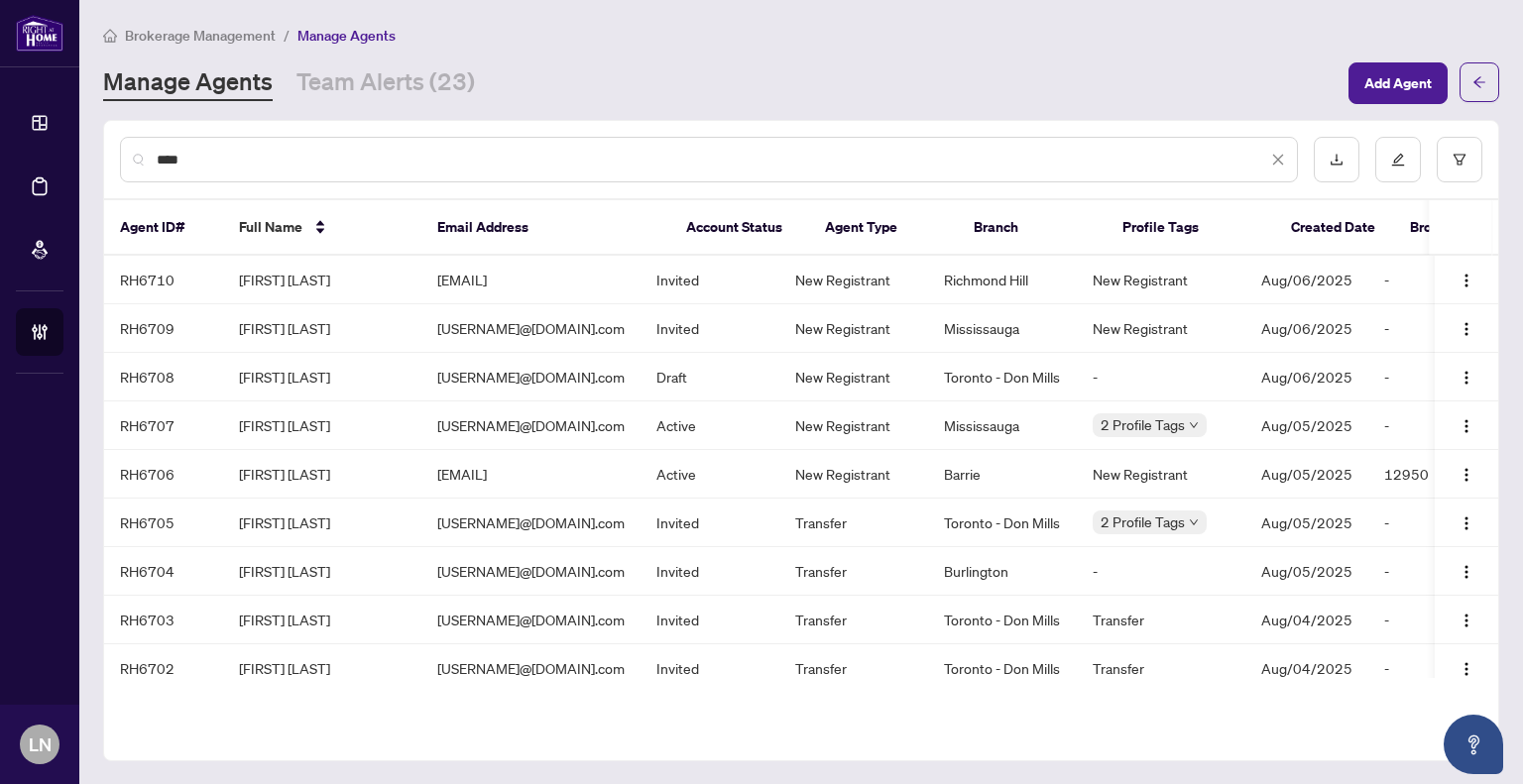 type on "****" 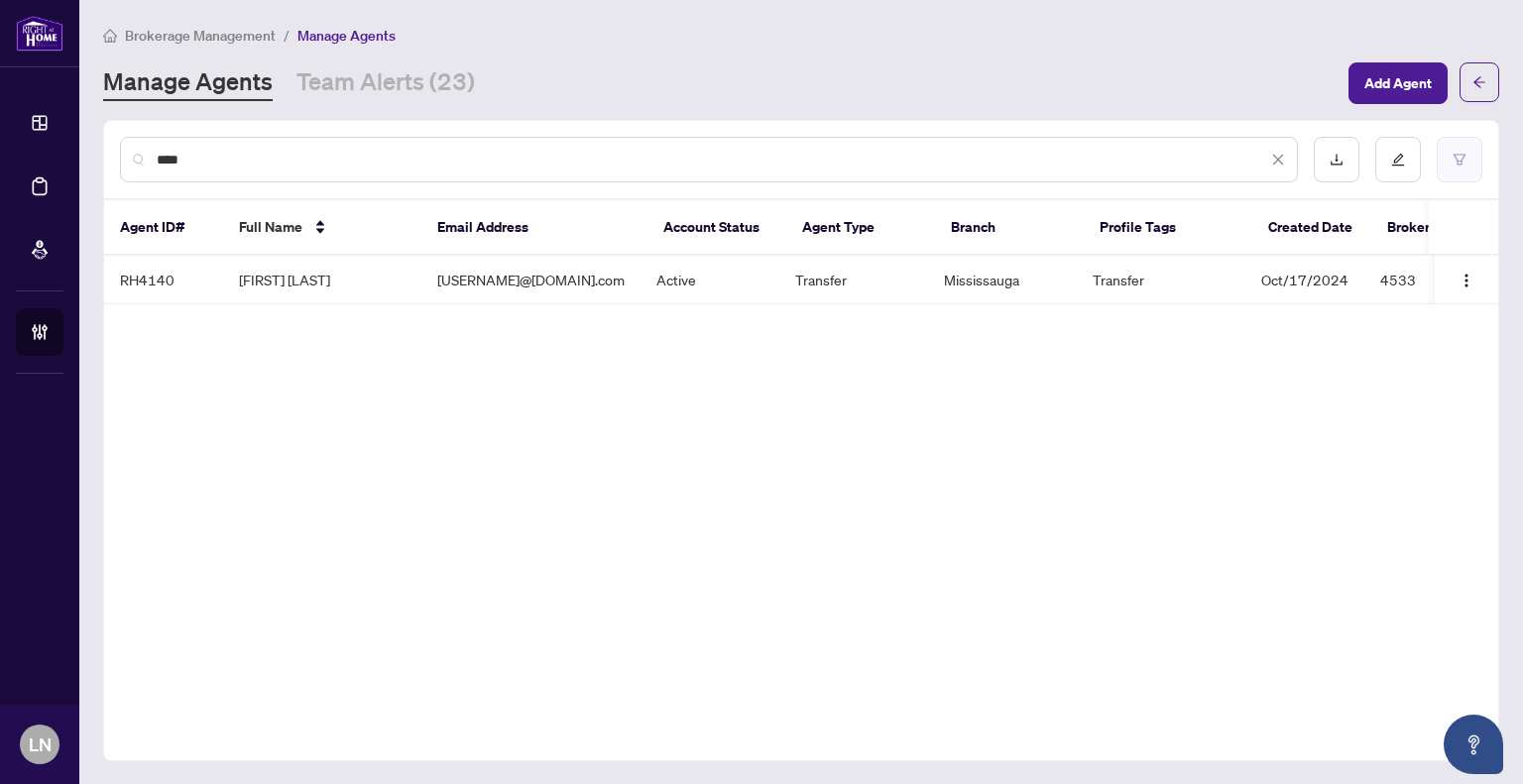 click at bounding box center (1460, 160) 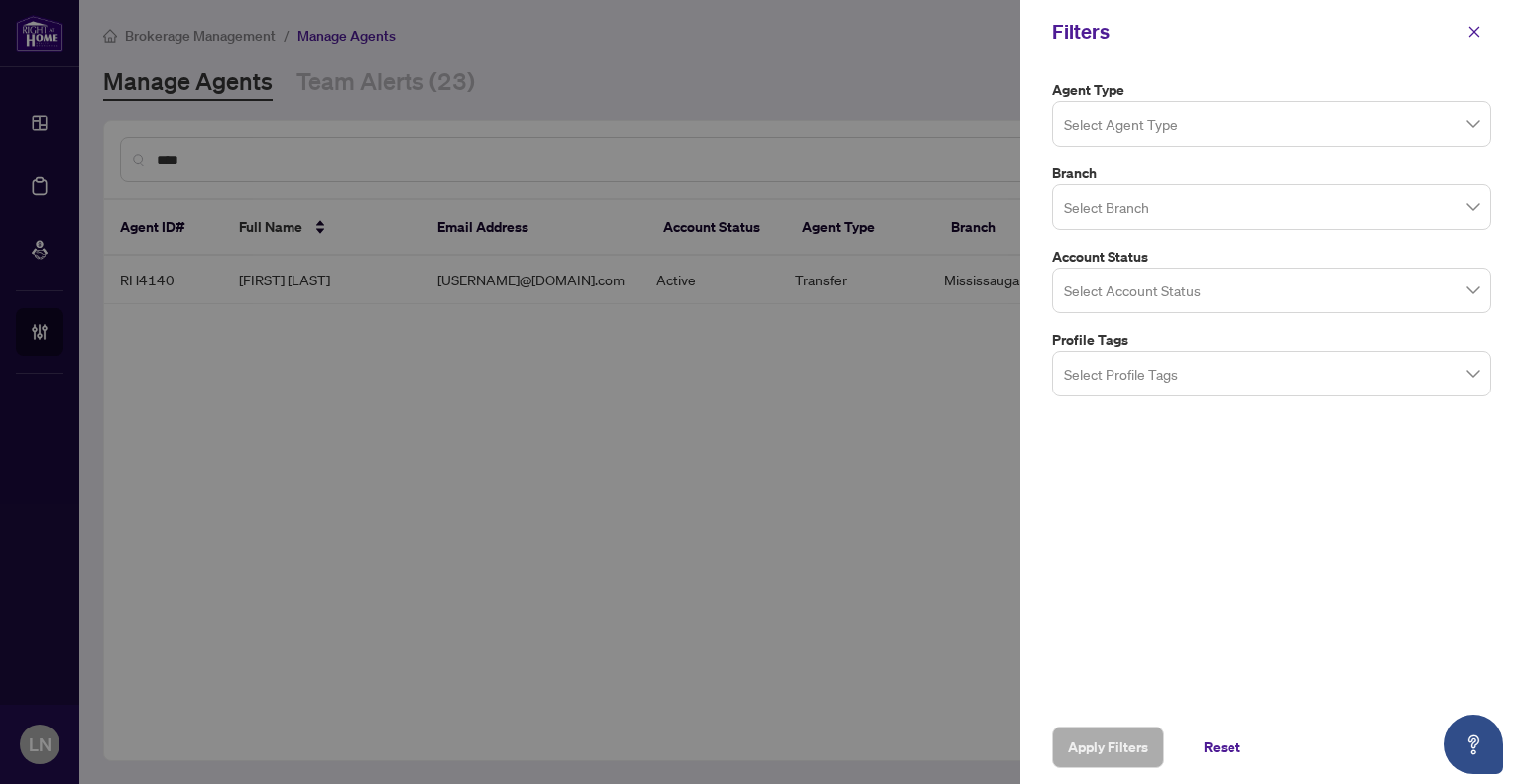 drag, startPoint x: 1111, startPoint y: 83, endPoint x: 1111, endPoint y: 106, distance: 23 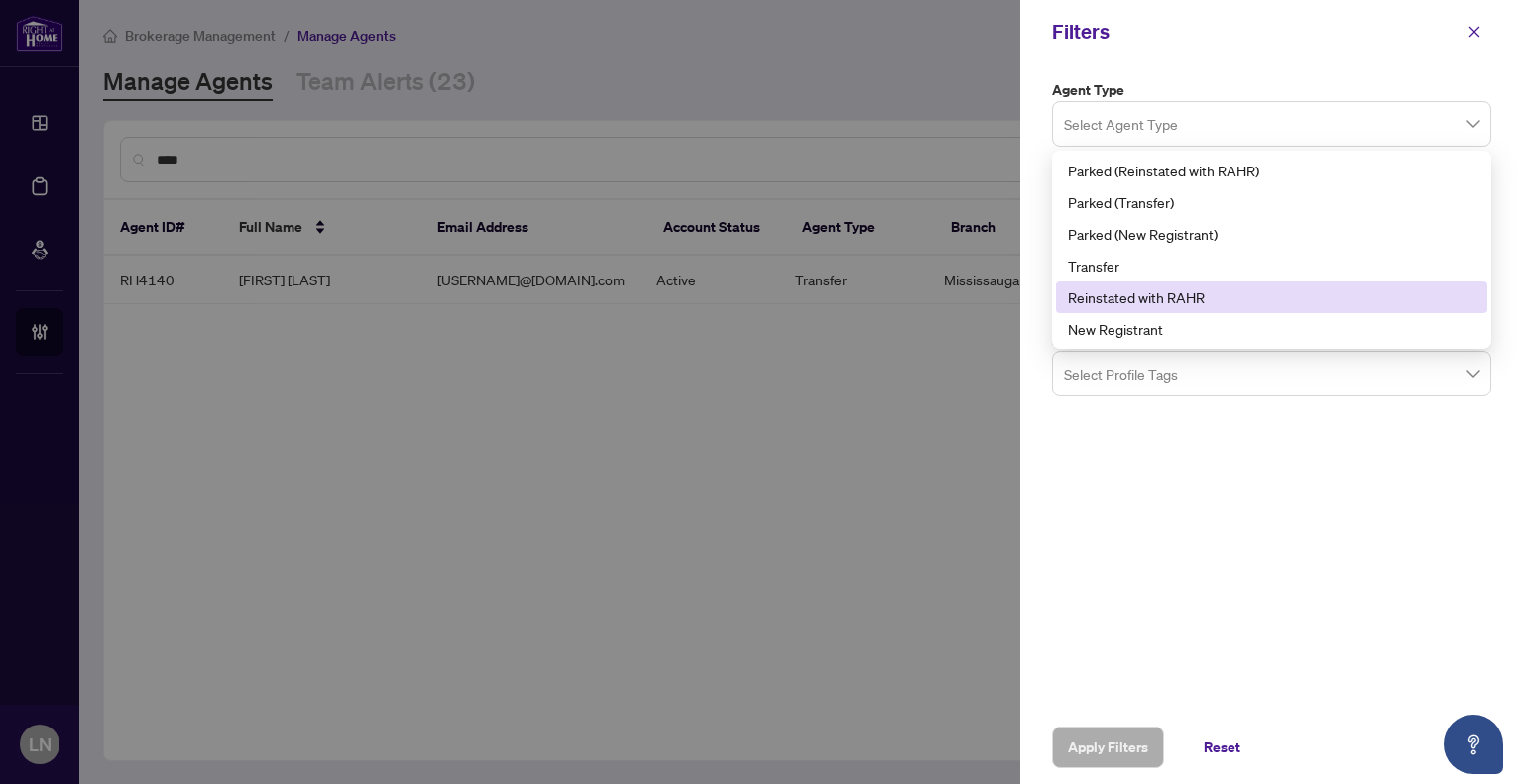 click on "Agent Type   Select Agent Type 4 5 6 Parked (Reinstated with RAHR) Parked (Transfer) Parked (New Registrant) Transfer Reinstated with RAHR New Registrant Branch   Select Branch Account Status   Select Account Status Profile Tags   Select Profile Tags" at bounding box center (1271, 387) 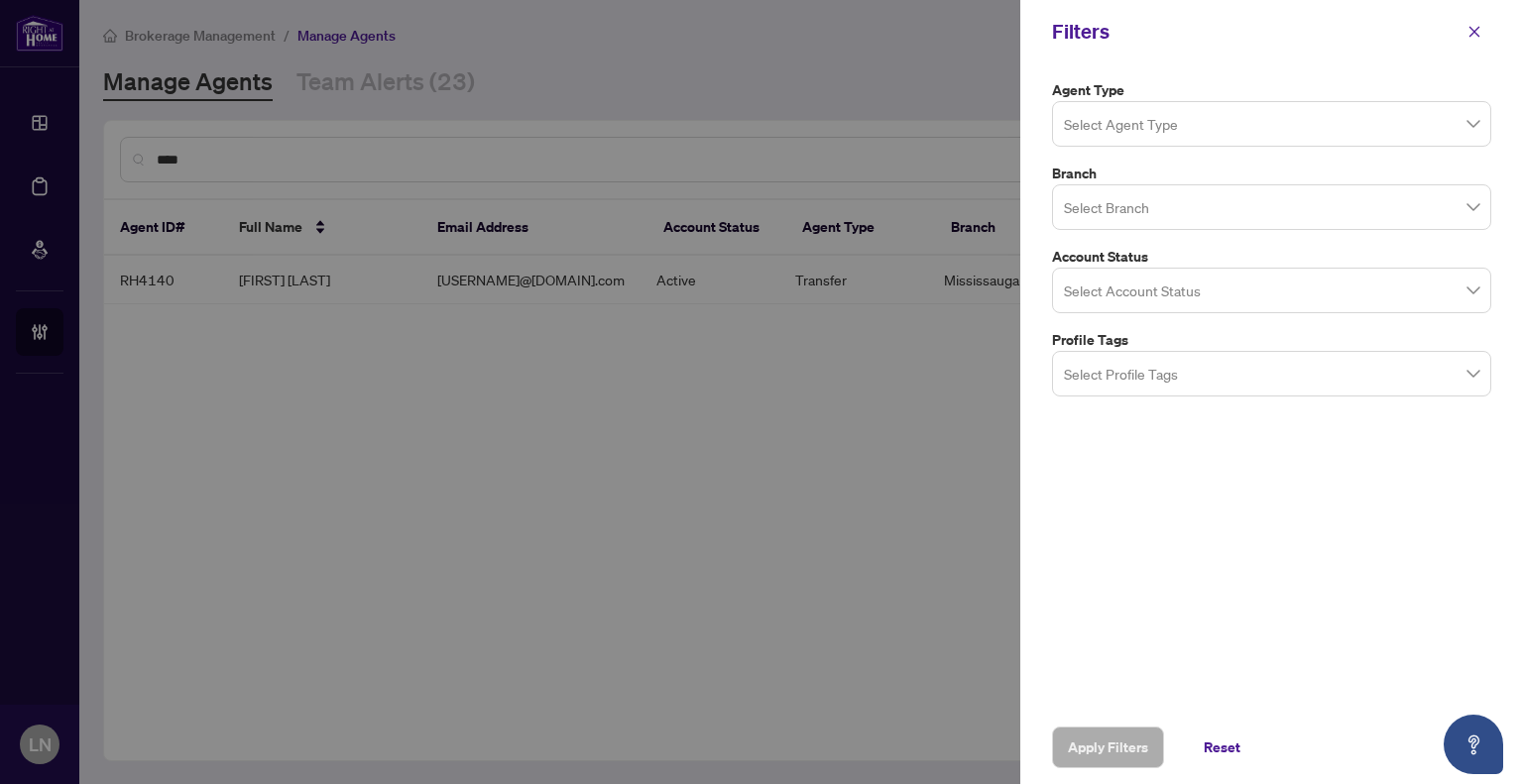 click at bounding box center [1271, 373] 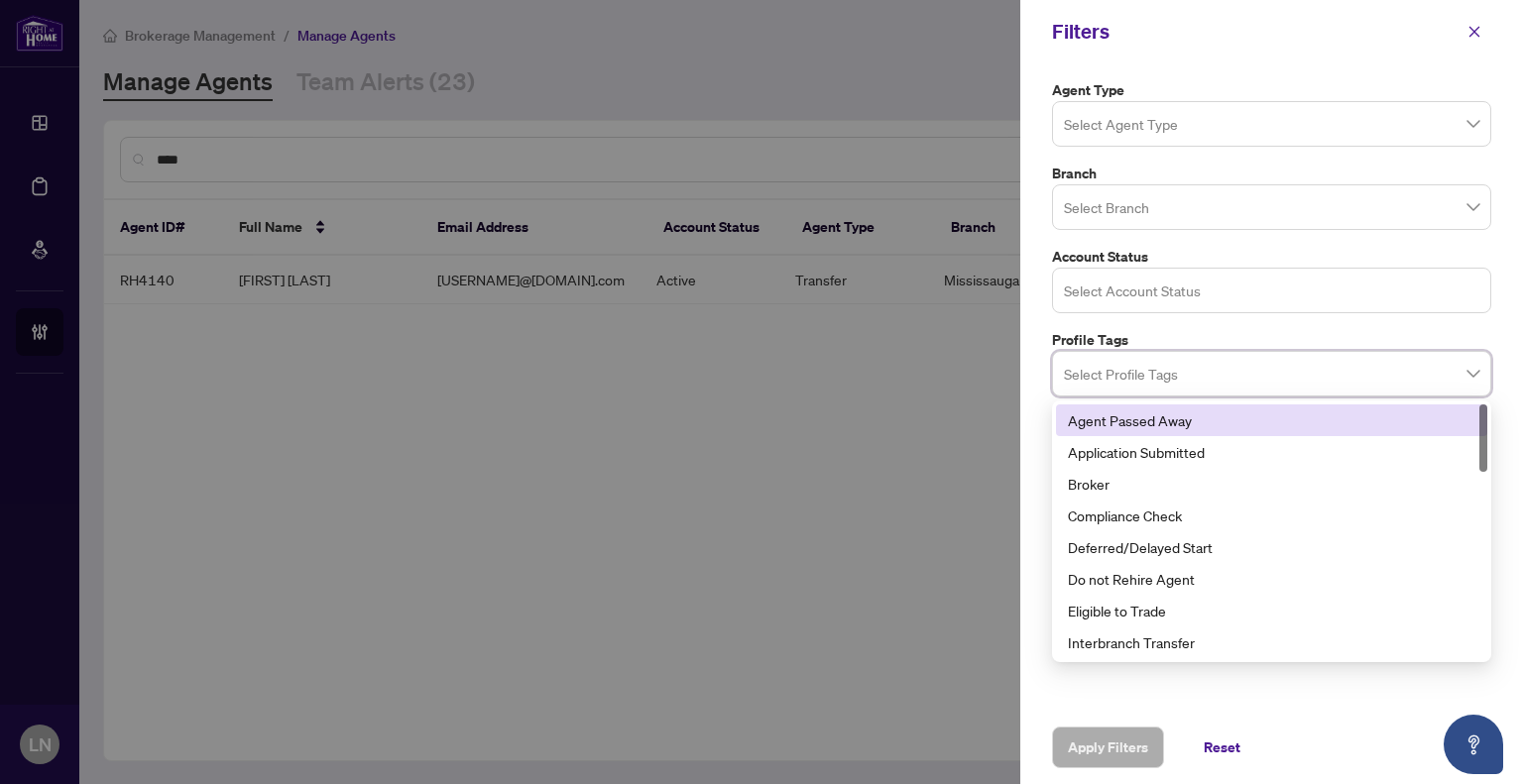 click at bounding box center [1271, 289] 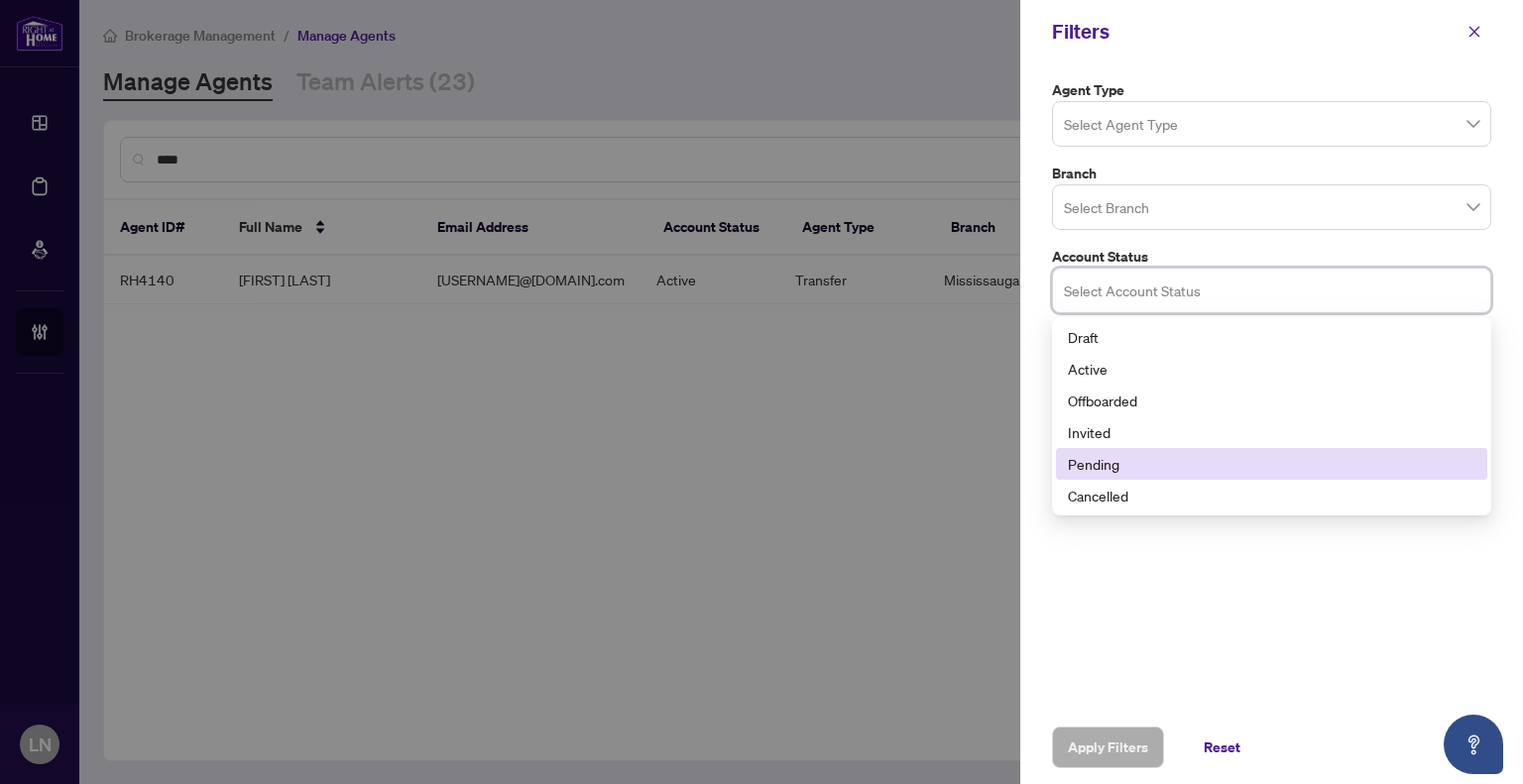 click on "Draft Active Offboarded Invited Pending Cancelled" at bounding box center (1271, 416) 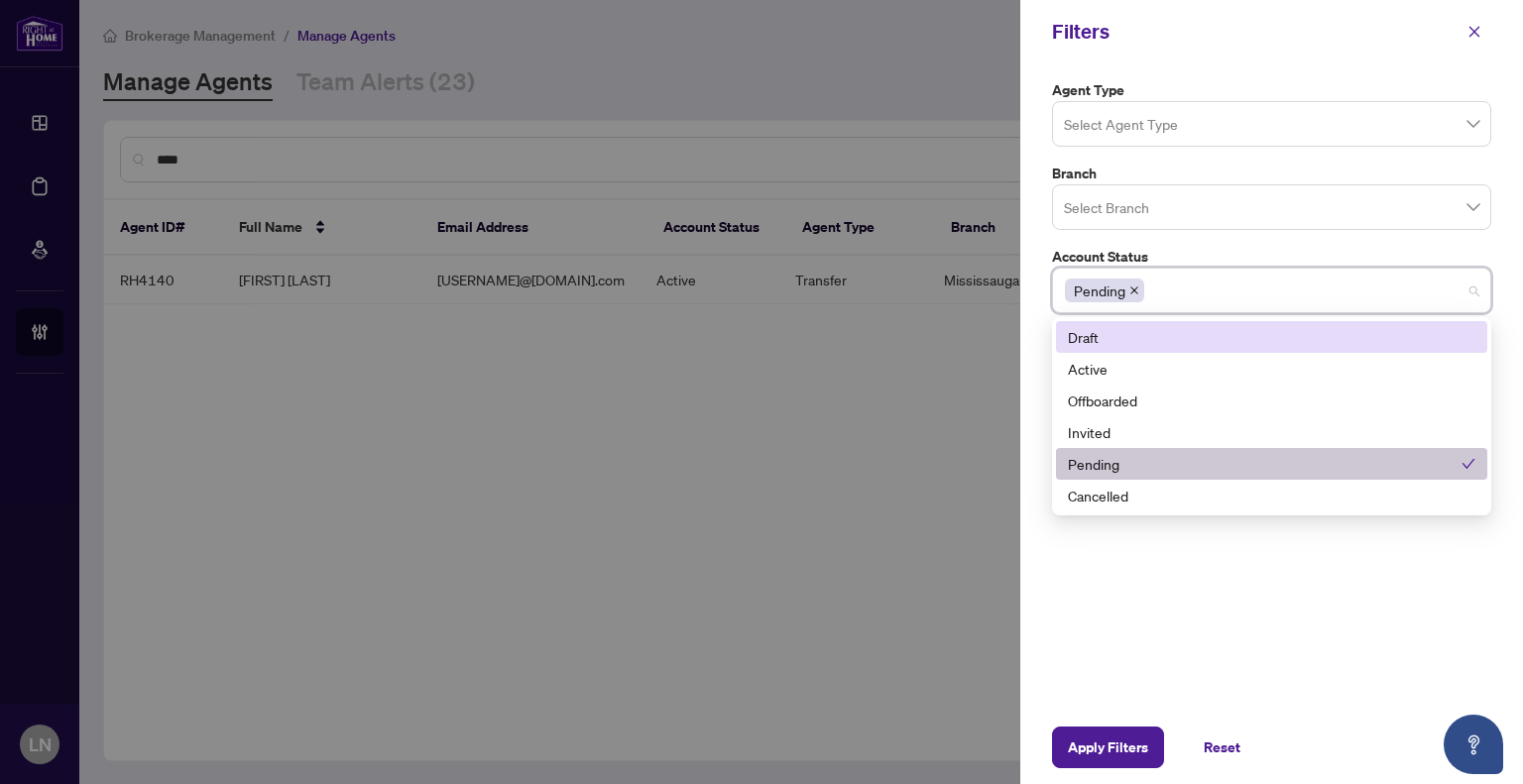 click on "Select Branch" at bounding box center [1271, 207] 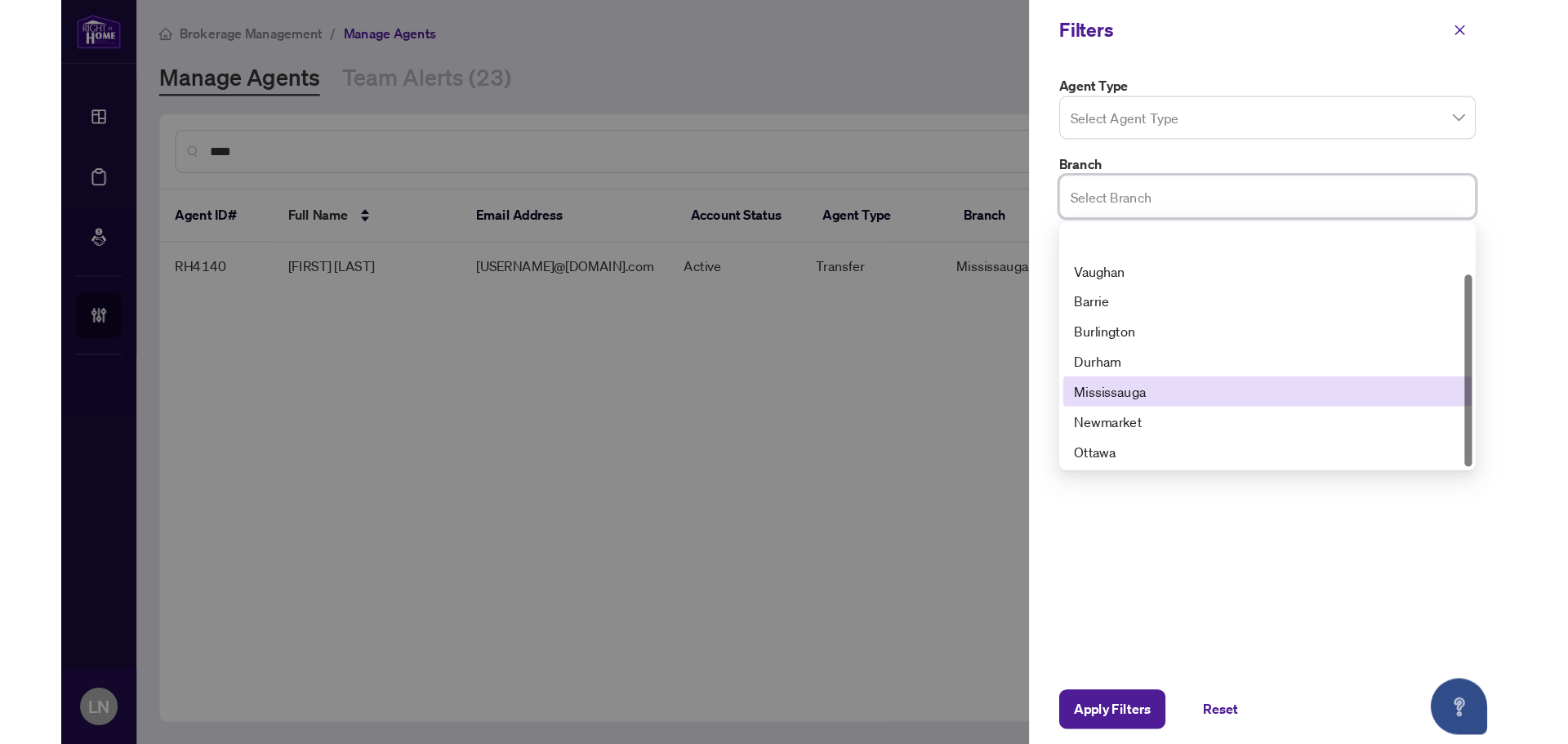 scroll, scrollTop: 52, scrollLeft: 0, axis: vertical 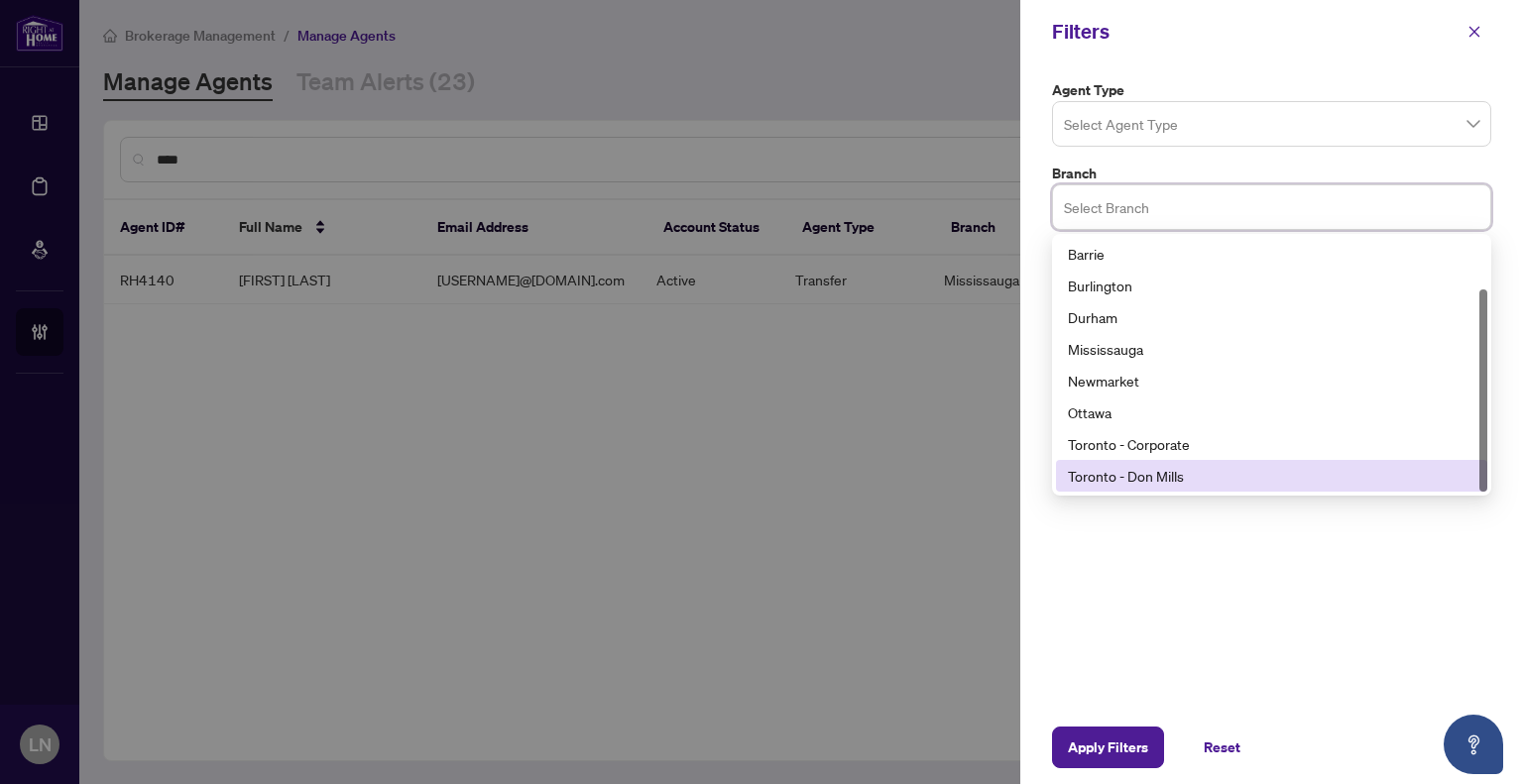 click on "Toronto - Don Mills" at bounding box center (1271, 476) 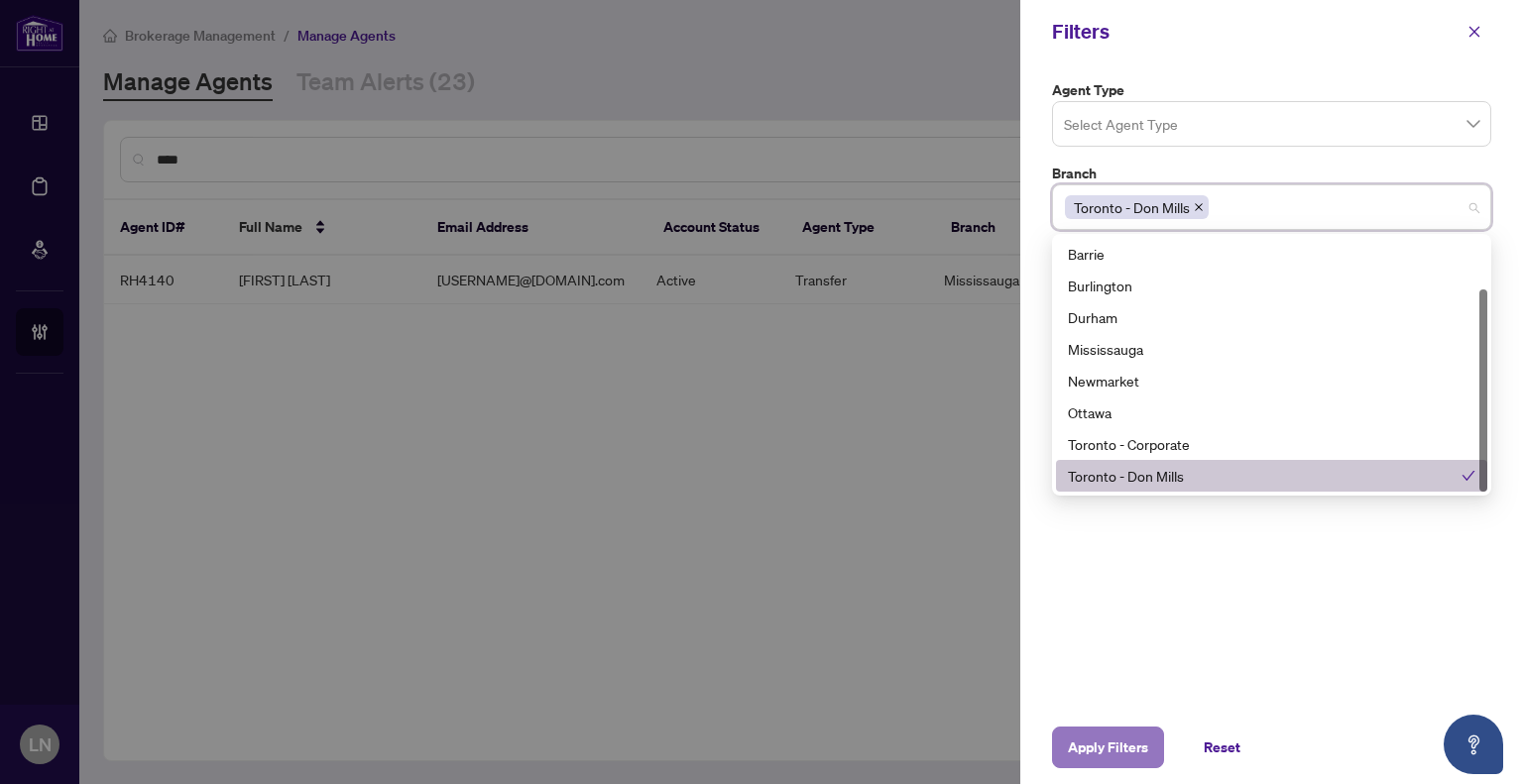 click on "Apply Filters" at bounding box center (1108, 747) 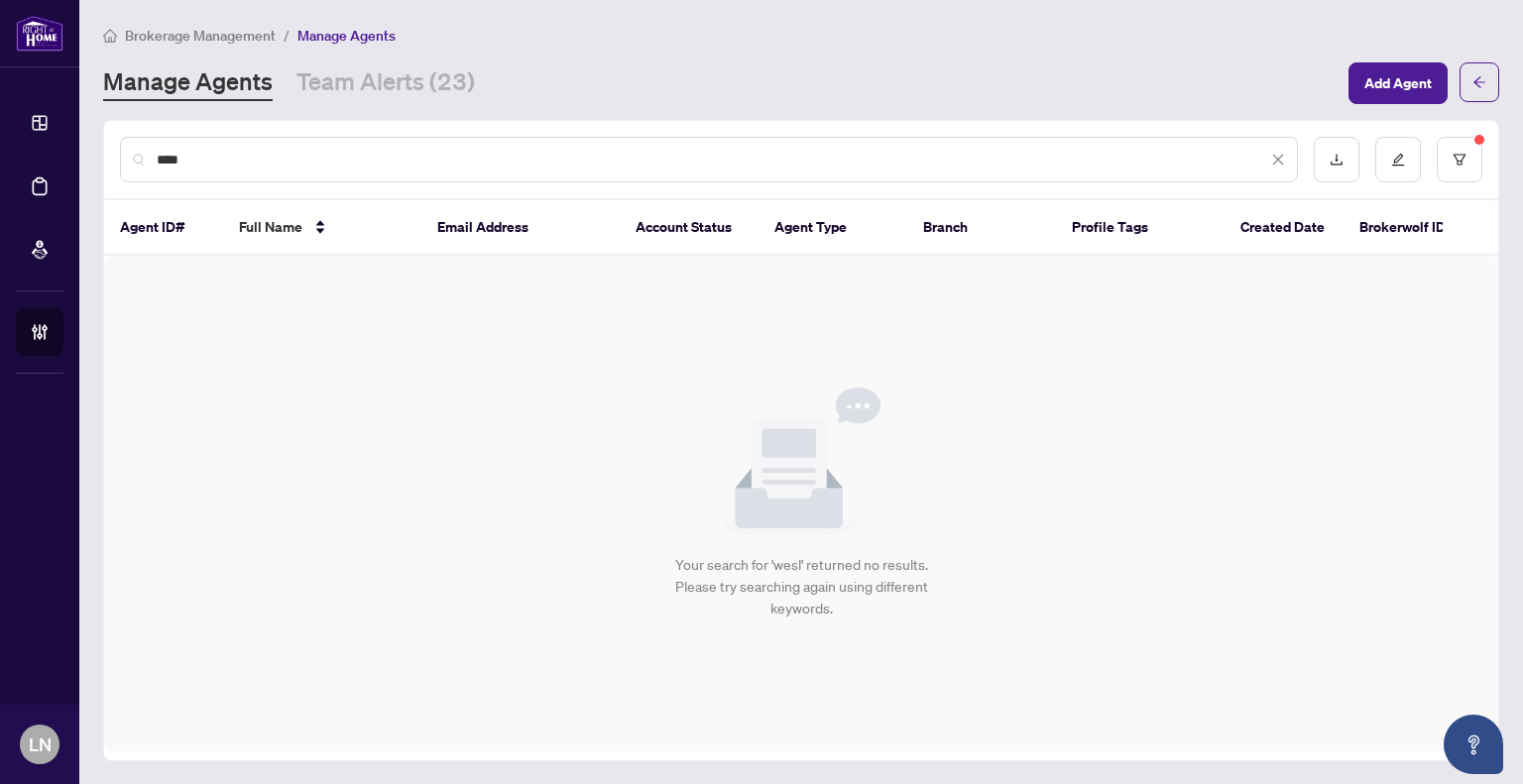 drag, startPoint x: 126, startPoint y: 146, endPoint x: 103, endPoint y: 146, distance: 23 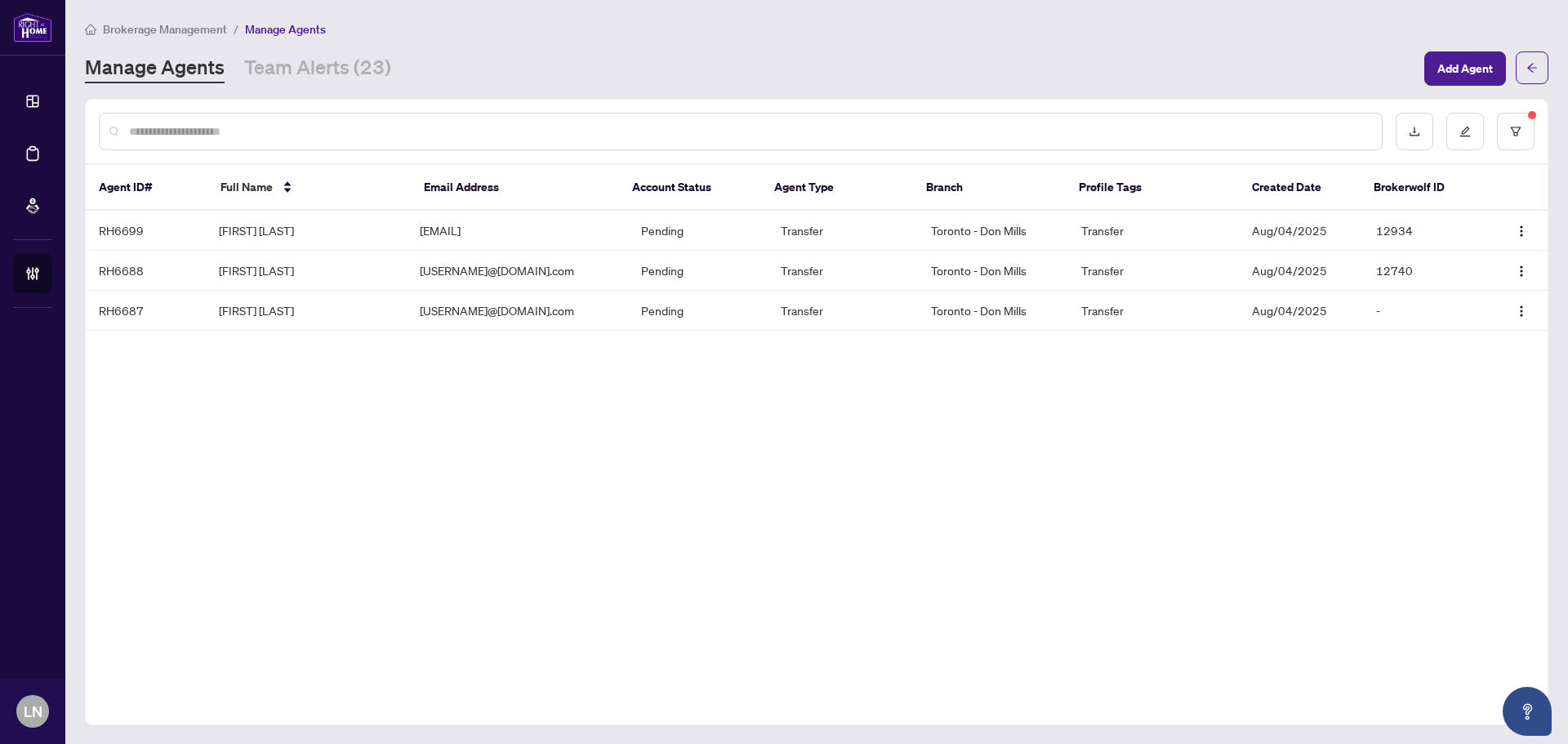 click at bounding box center [749, 131] 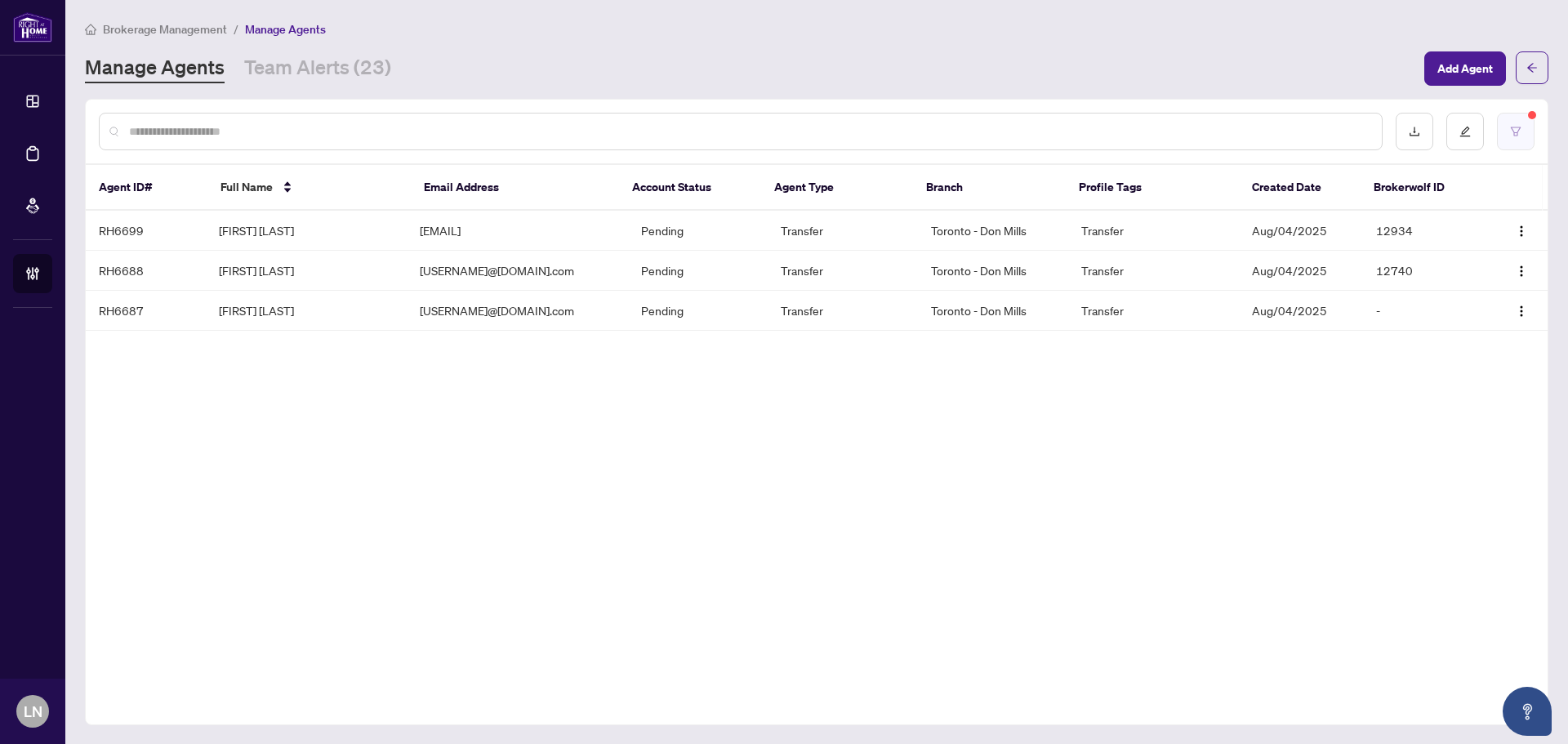 click 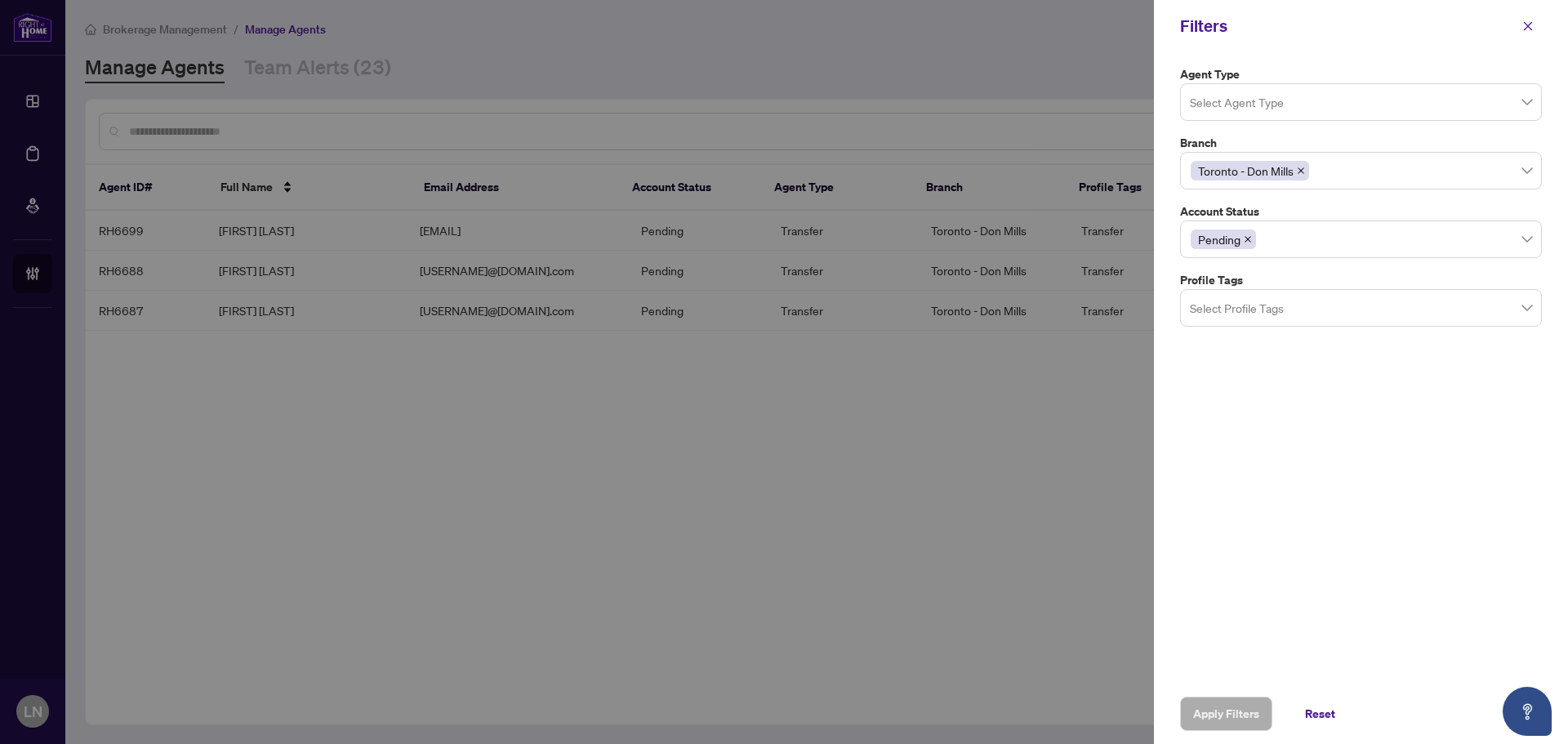 click at bounding box center (784, 372) 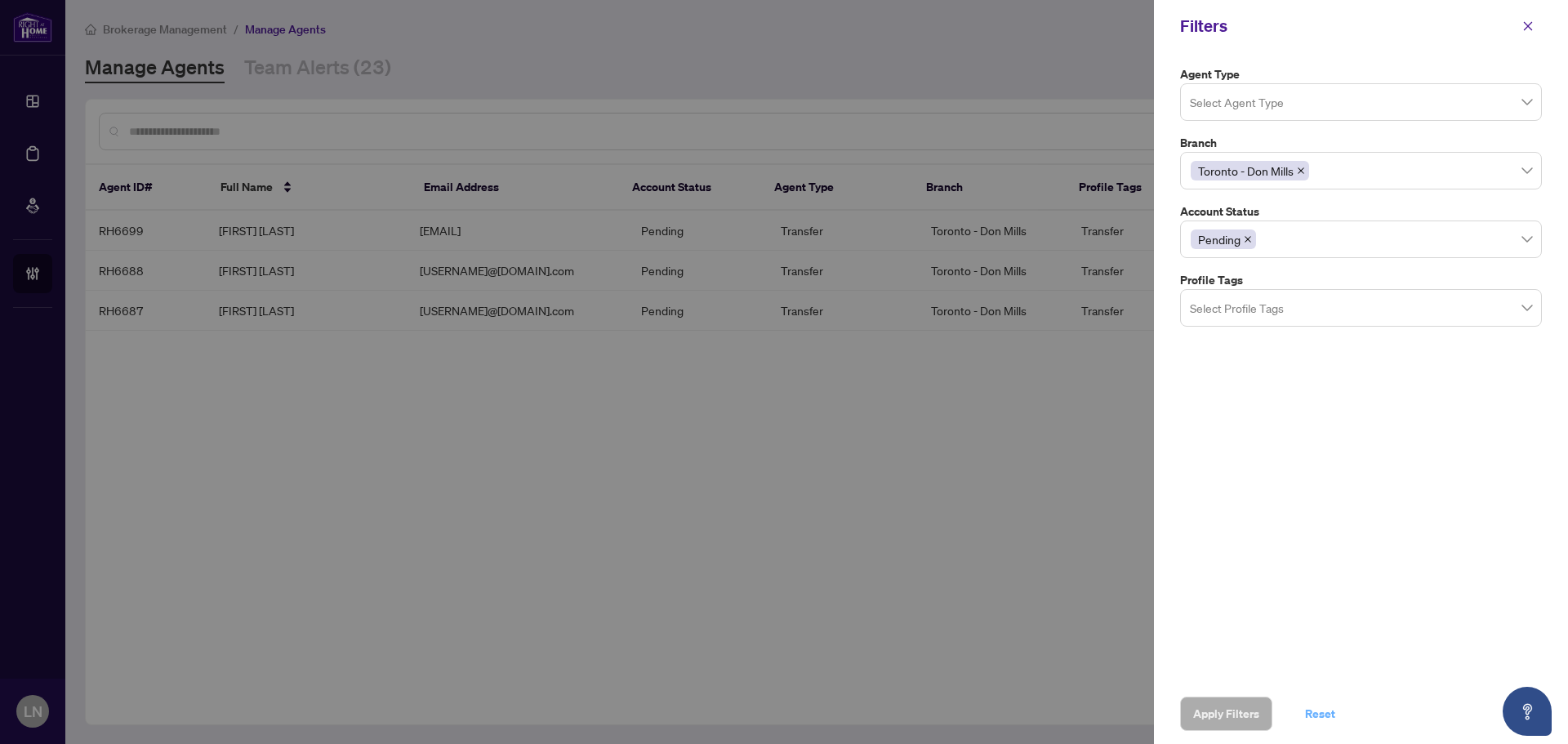 click on "Reset" at bounding box center [1320, 714] 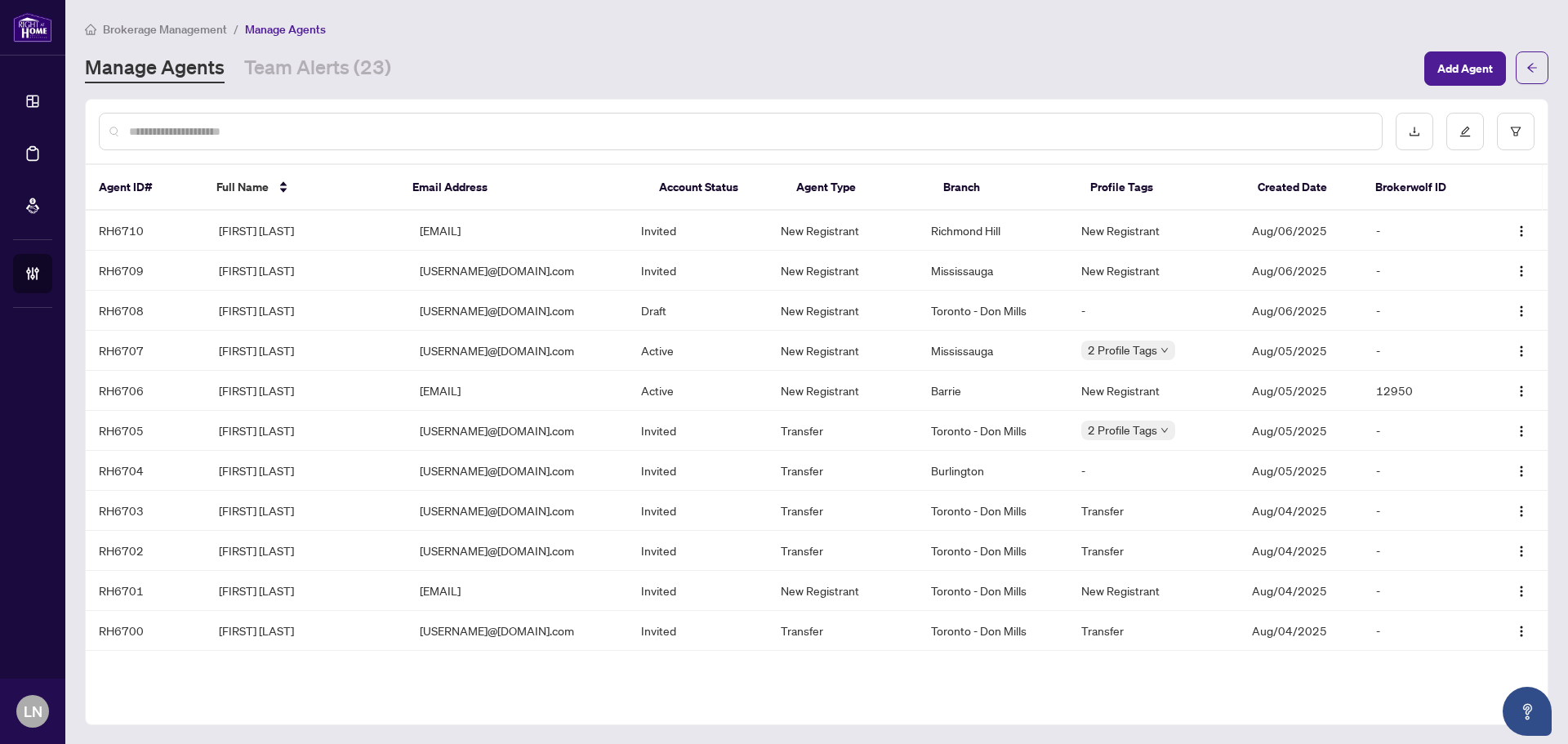 click at bounding box center (749, 131) 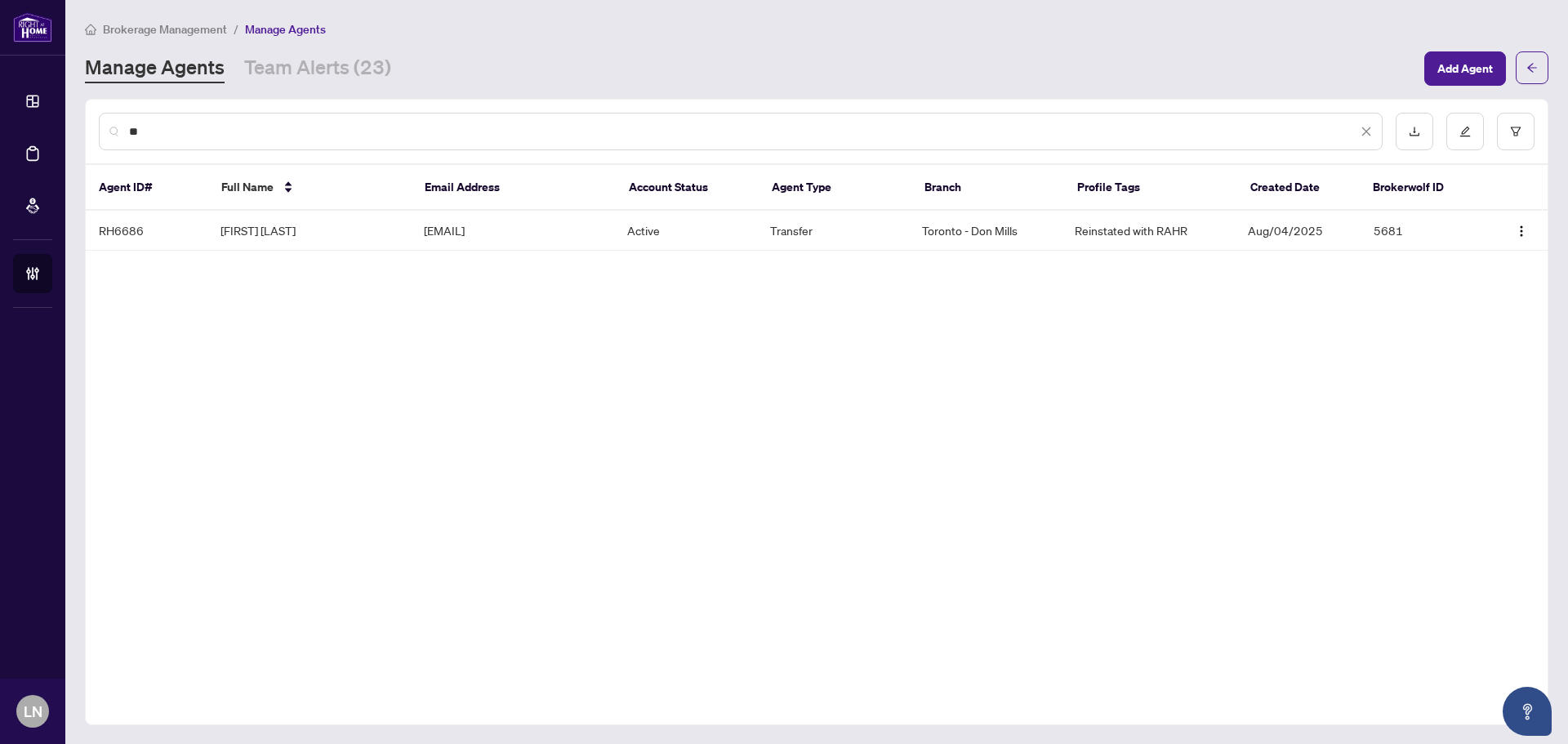 type on "*" 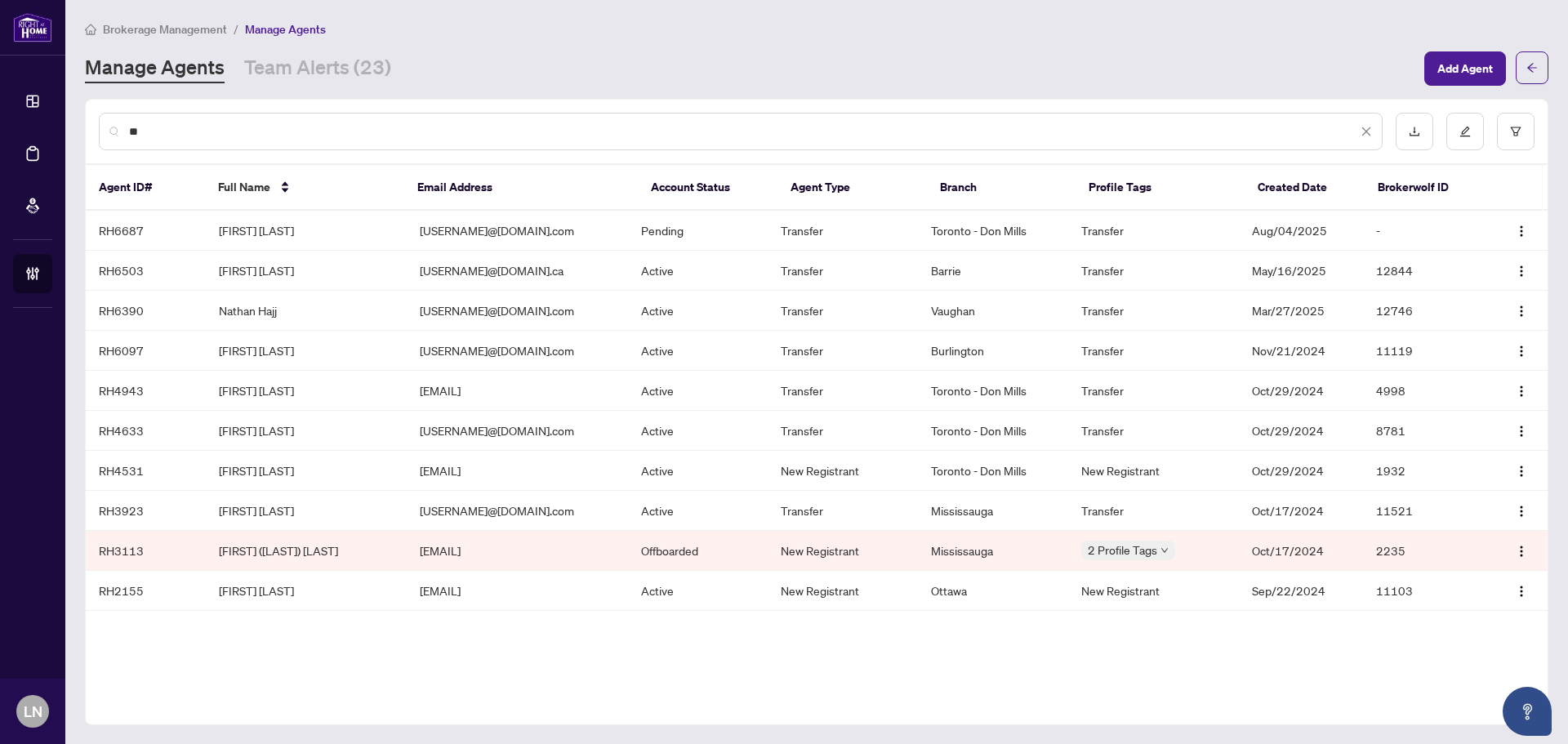 type on "*" 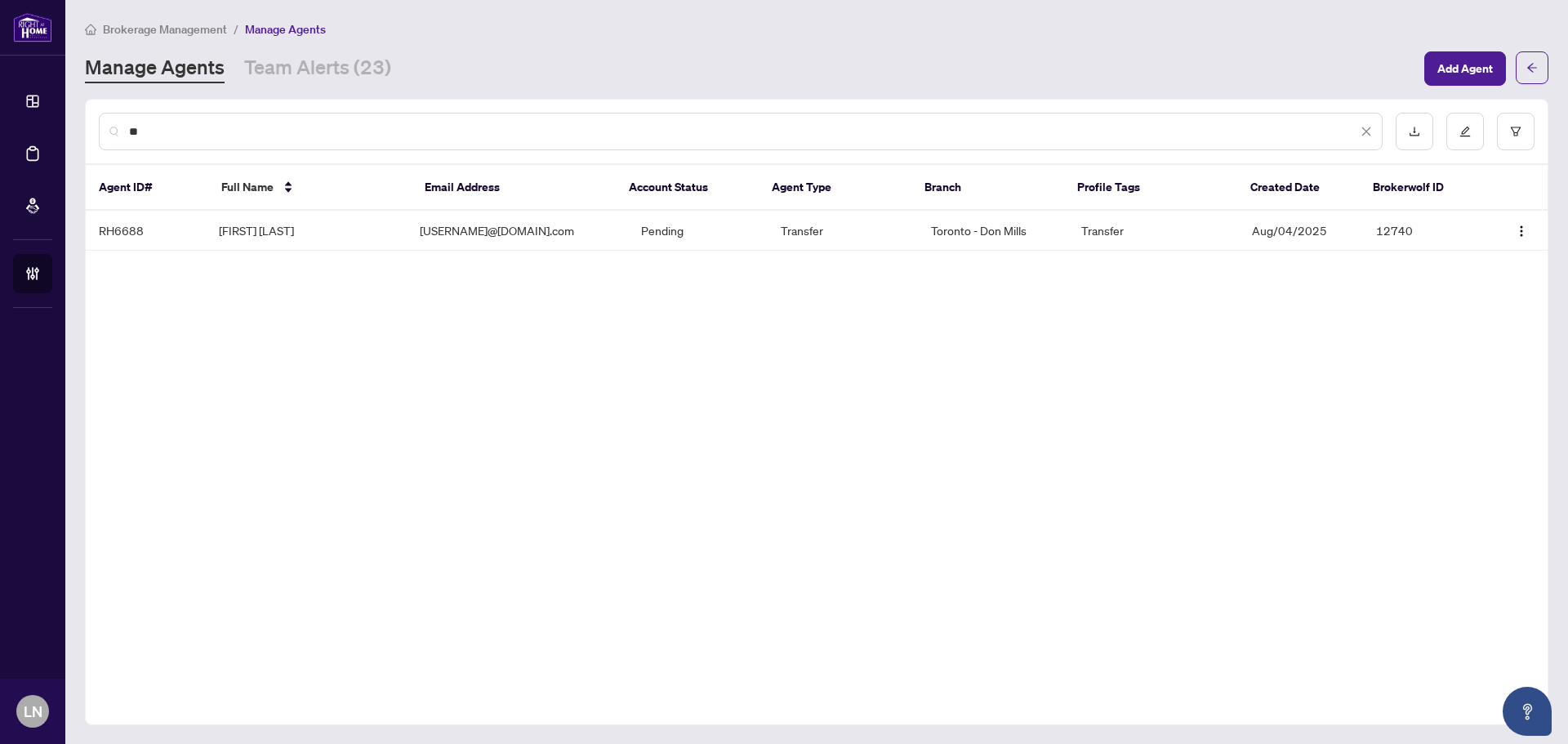 type on "*" 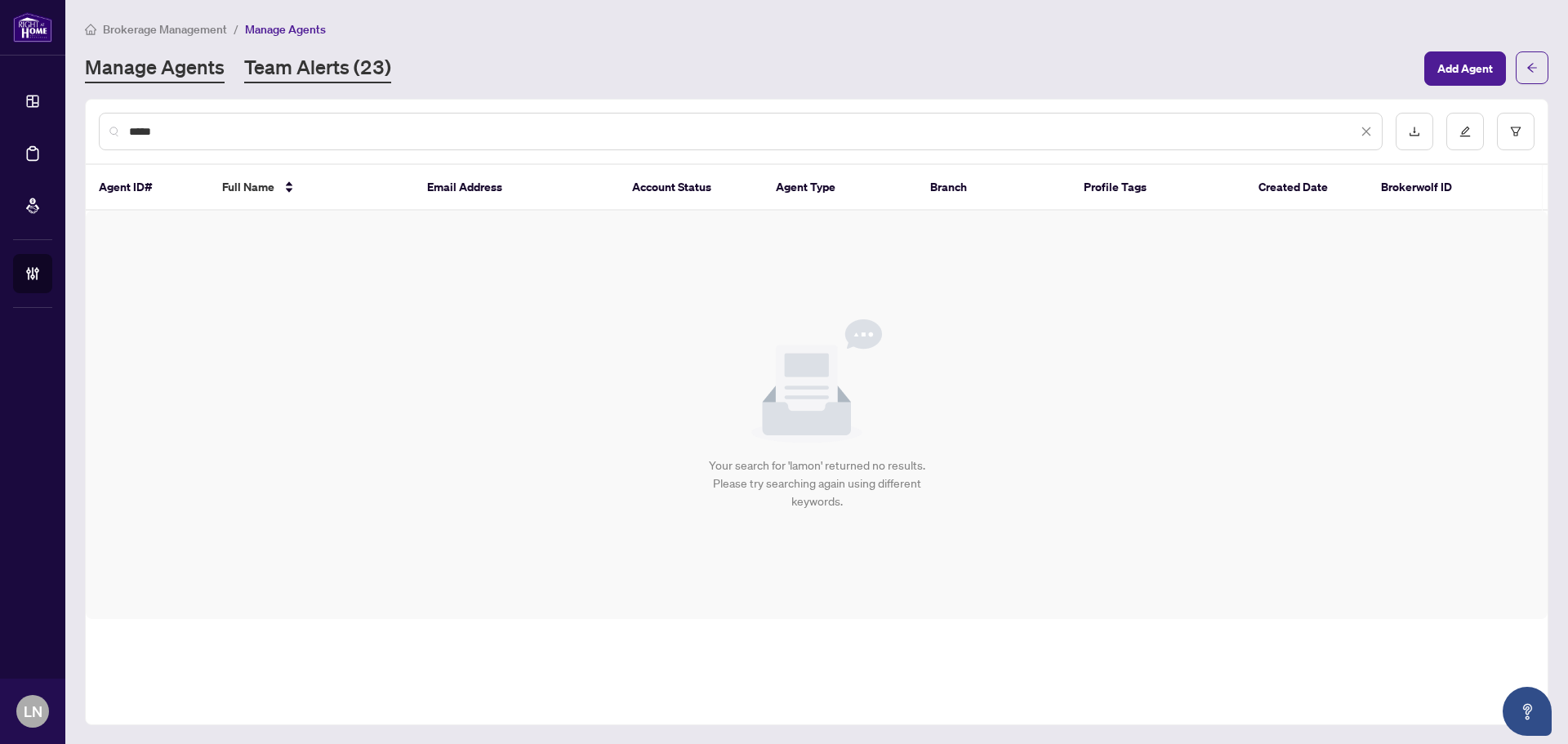 type on "*****" 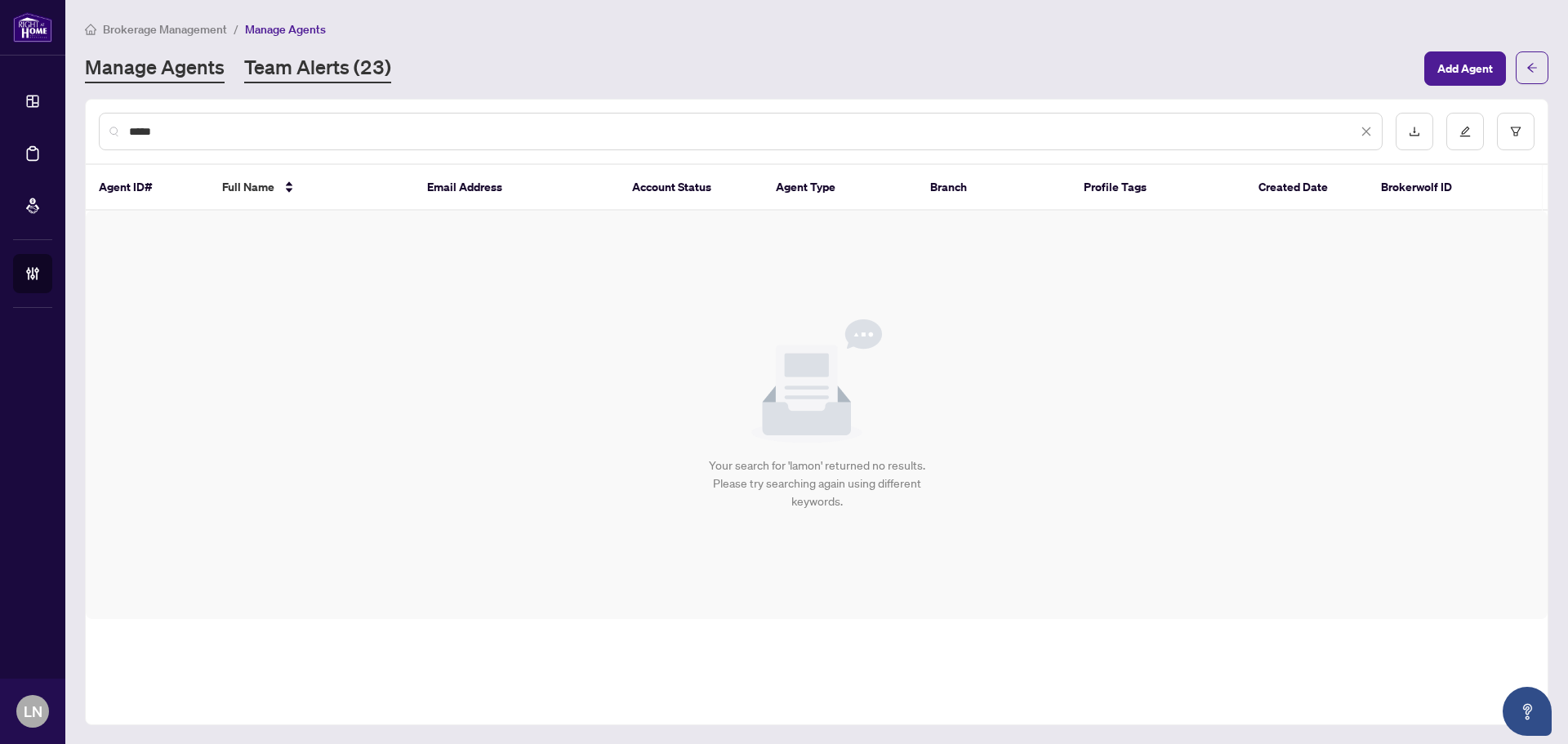 click on "Team Alerts   (23)" at bounding box center (318, 69) 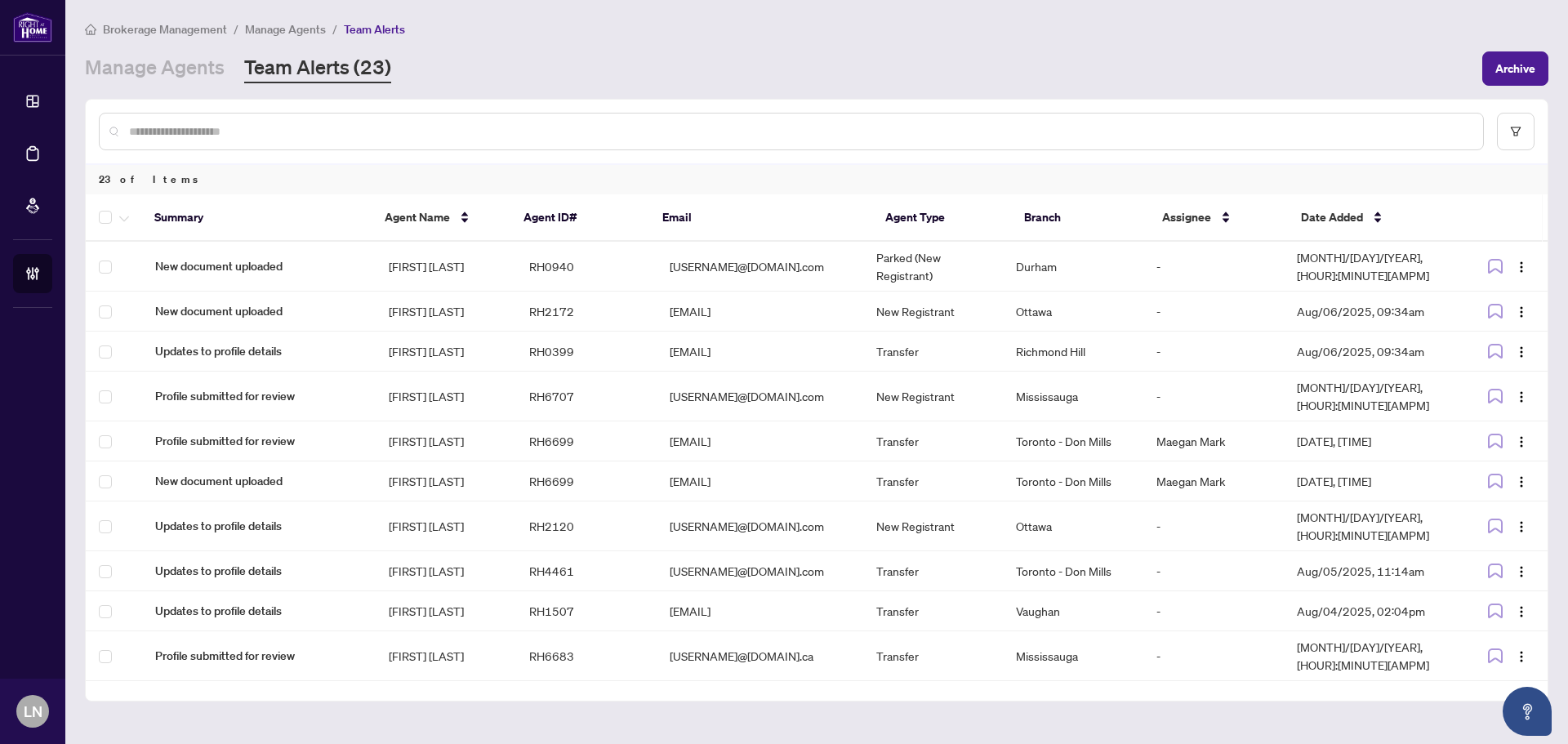 click at bounding box center [800, 131] 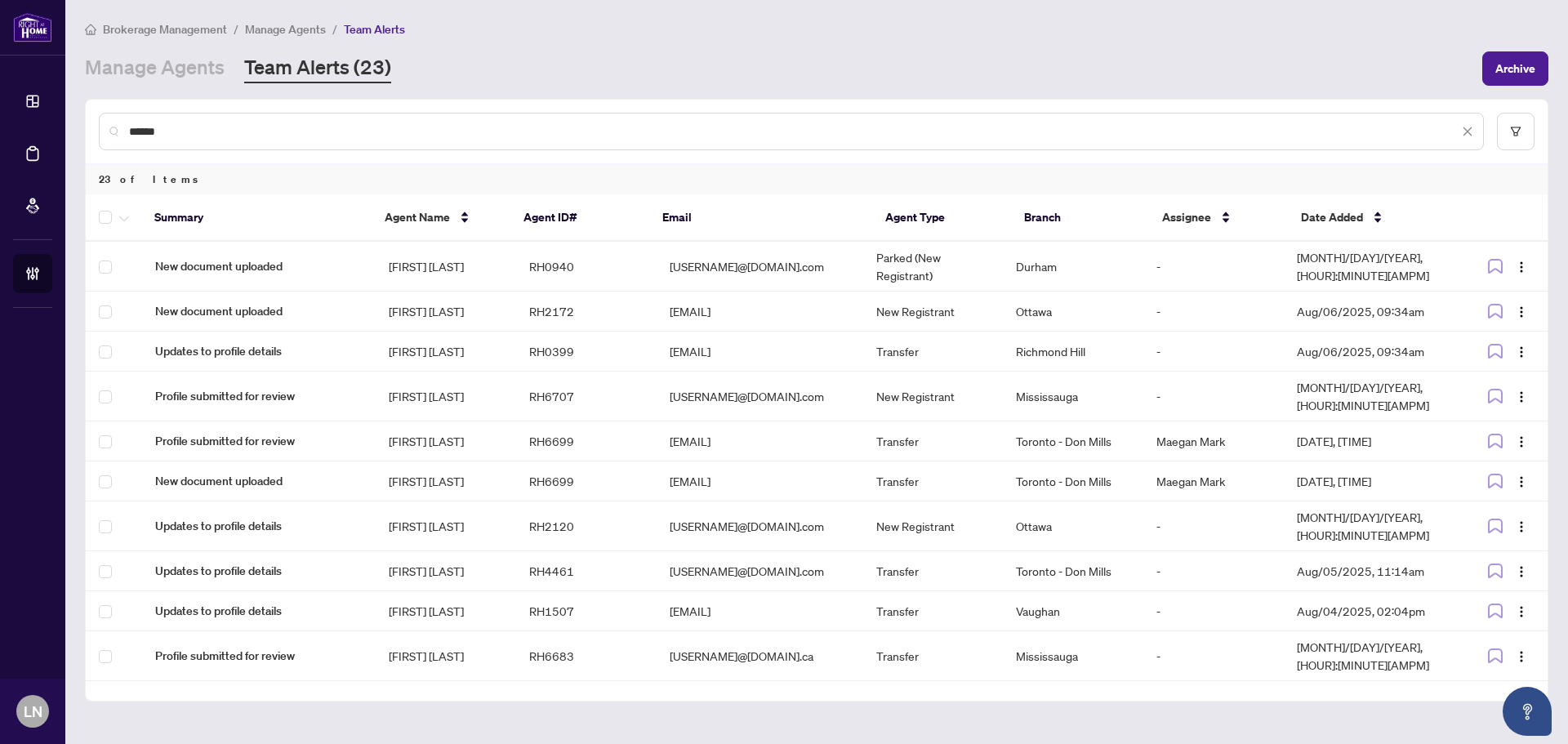 type on "******" 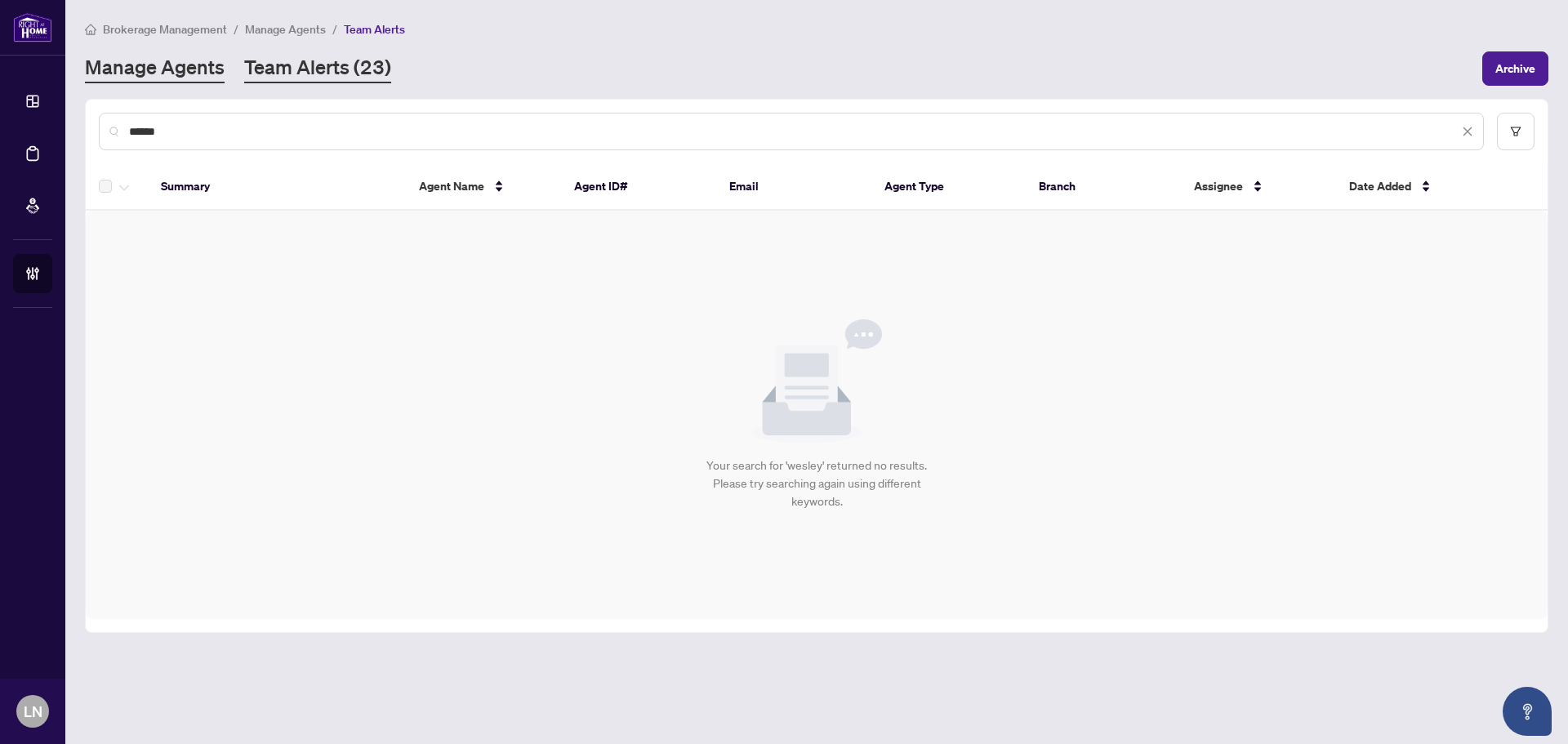 click on "Manage Agents" at bounding box center [154, 69] 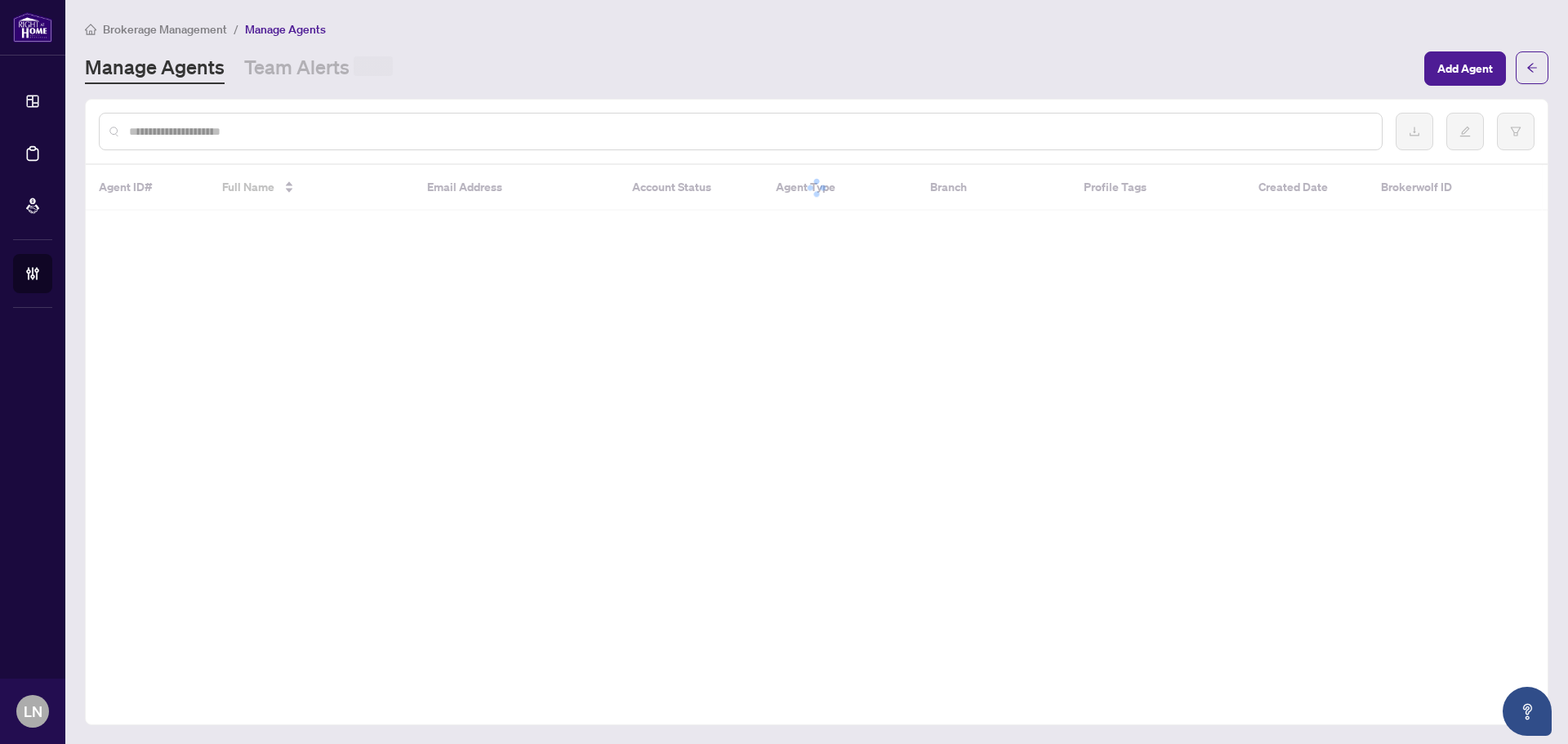 click at bounding box center [741, 131] 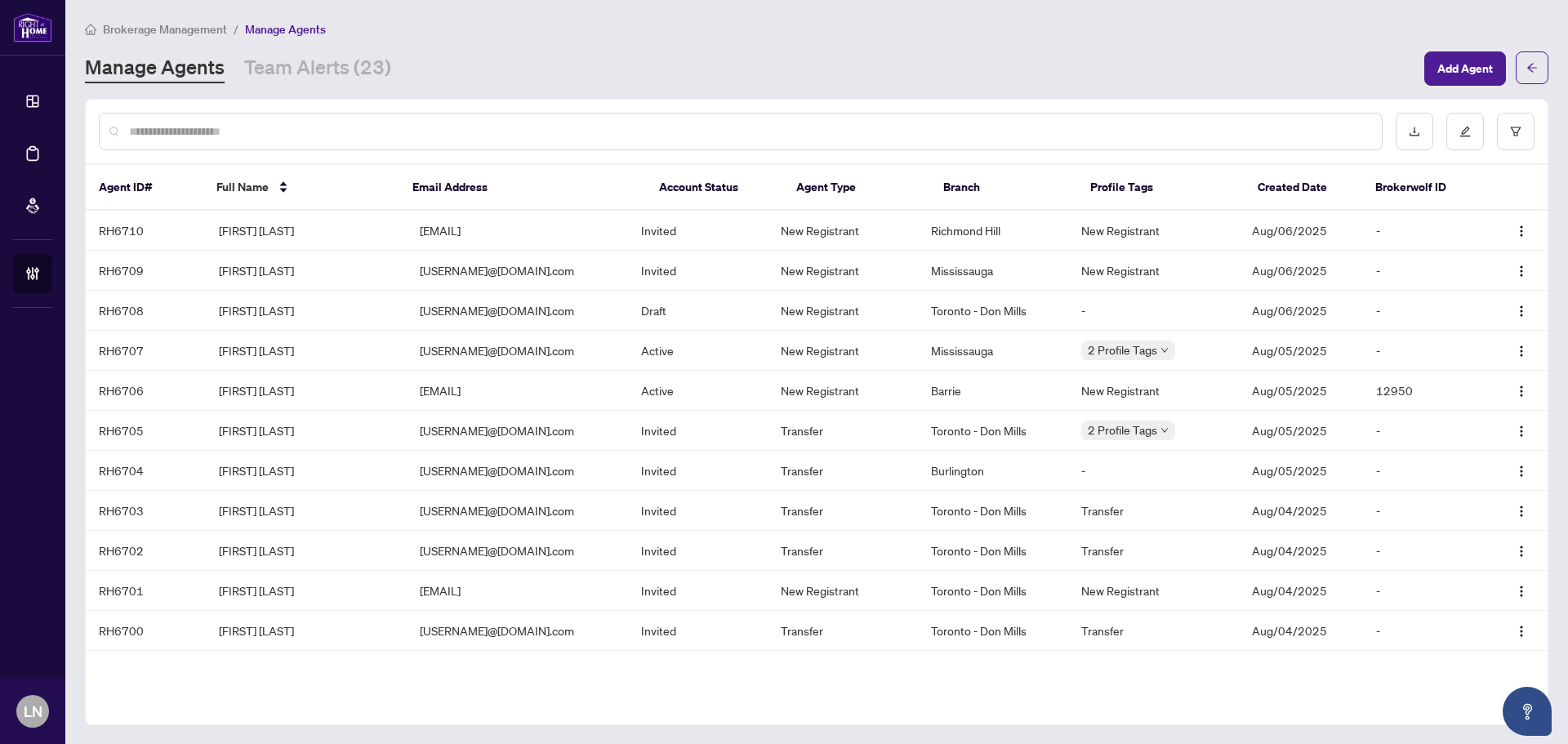 click at bounding box center [749, 131] 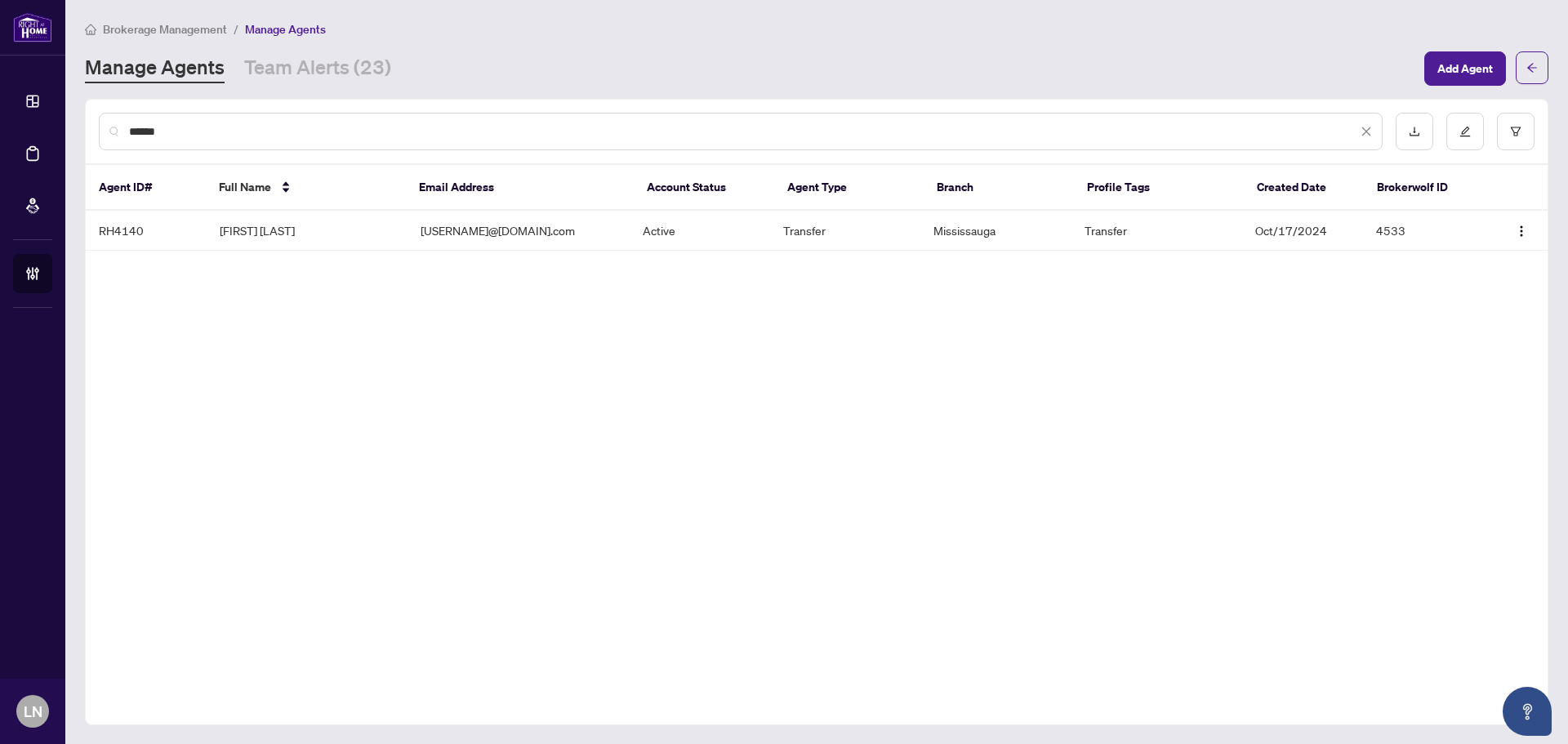 drag, startPoint x: 211, startPoint y: 131, endPoint x: 173, endPoint y: 131, distance: 38 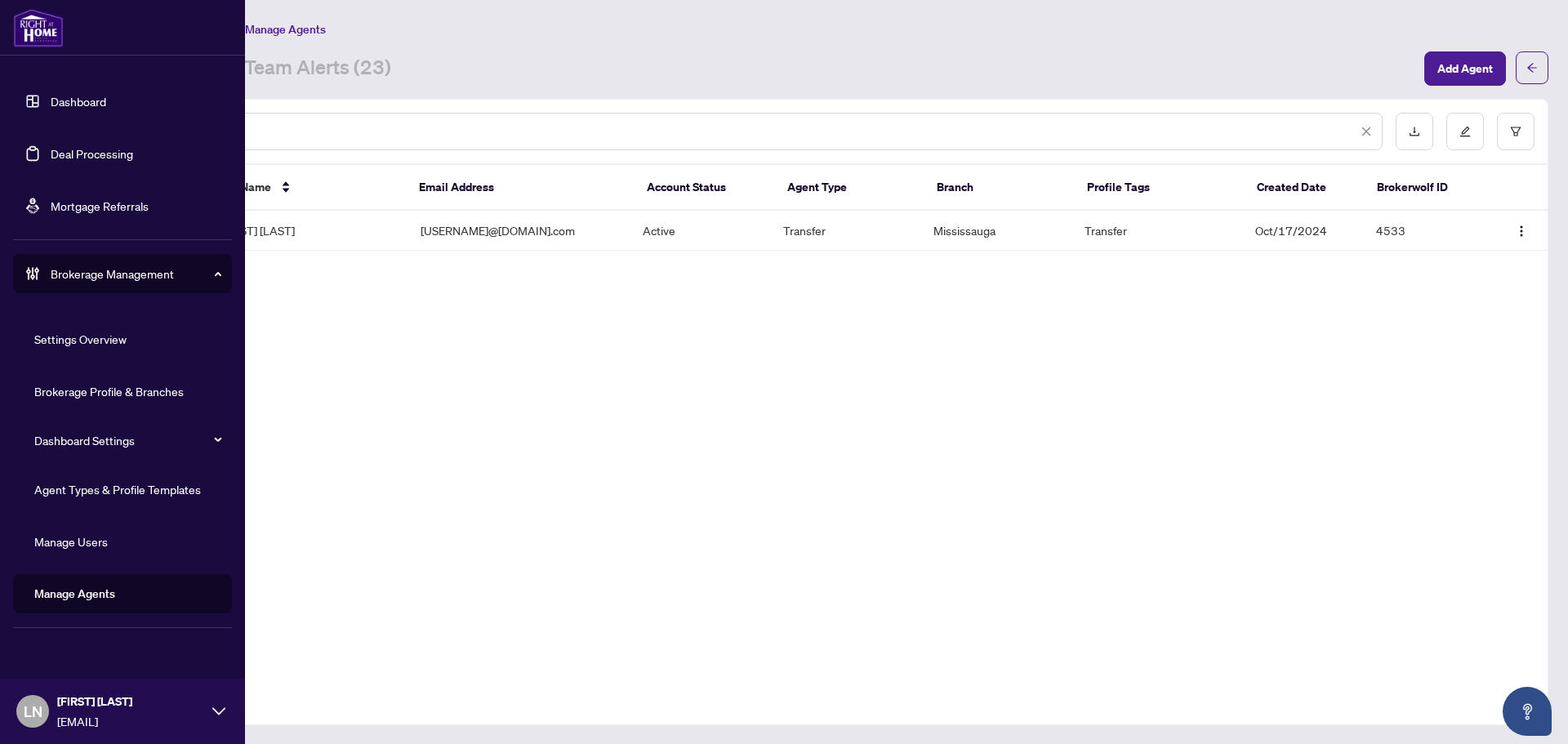 drag, startPoint x: 173, startPoint y: 131, endPoint x: 51, endPoint y: 131, distance: 122 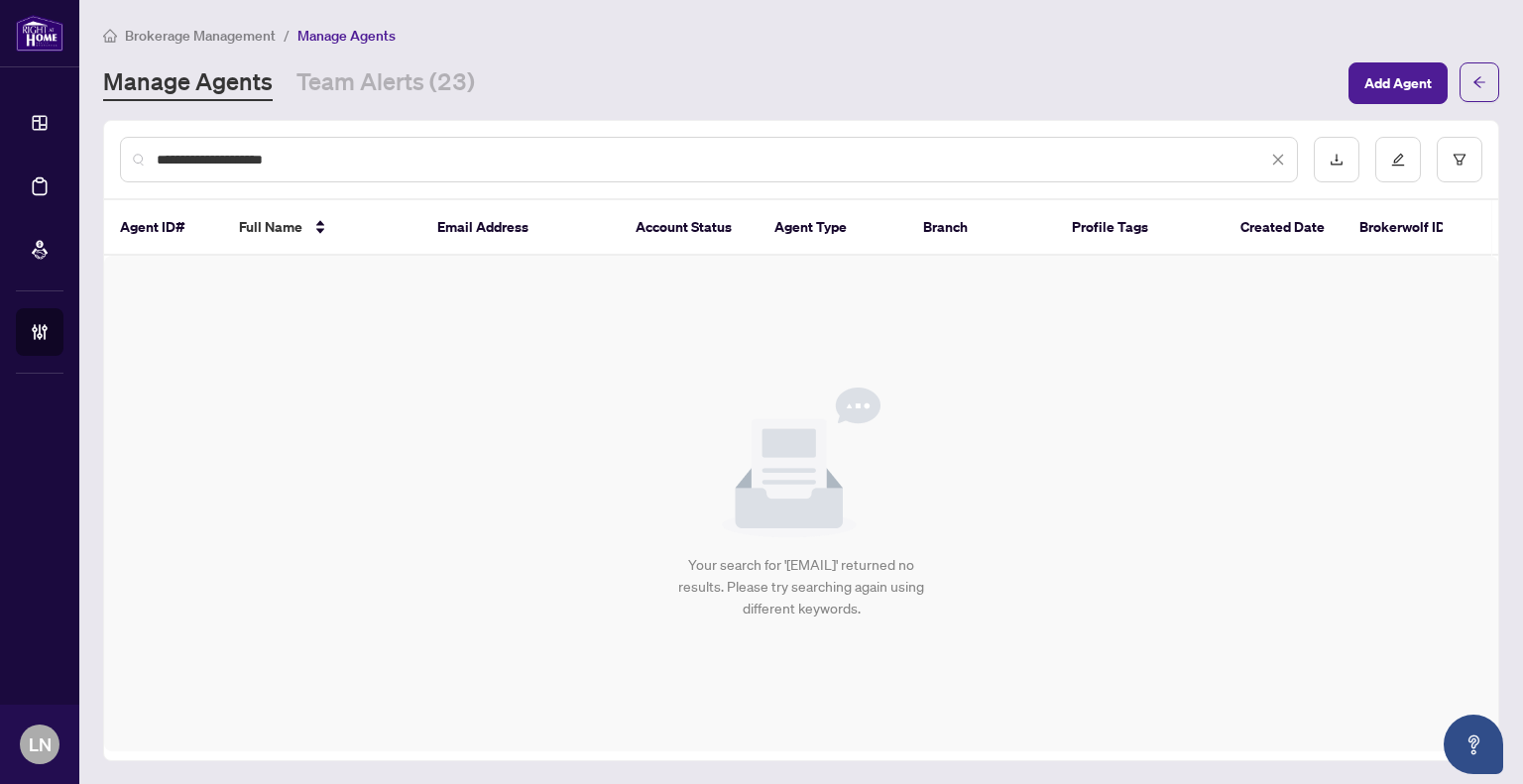 drag, startPoint x: 337, startPoint y: 144, endPoint x: 46, endPoint y: 116, distance: 292.34398 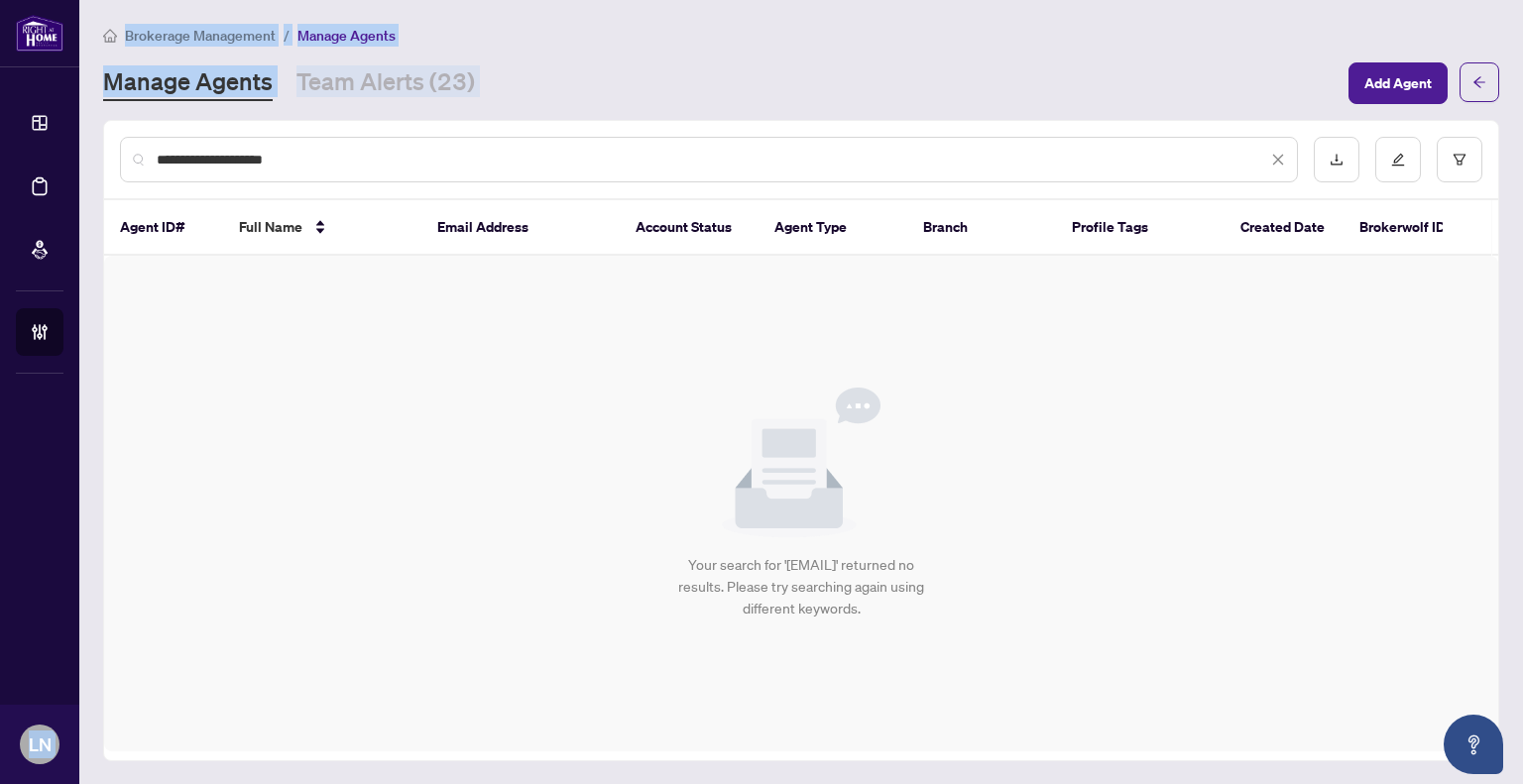 click on "**********" at bounding box center (709, 160) 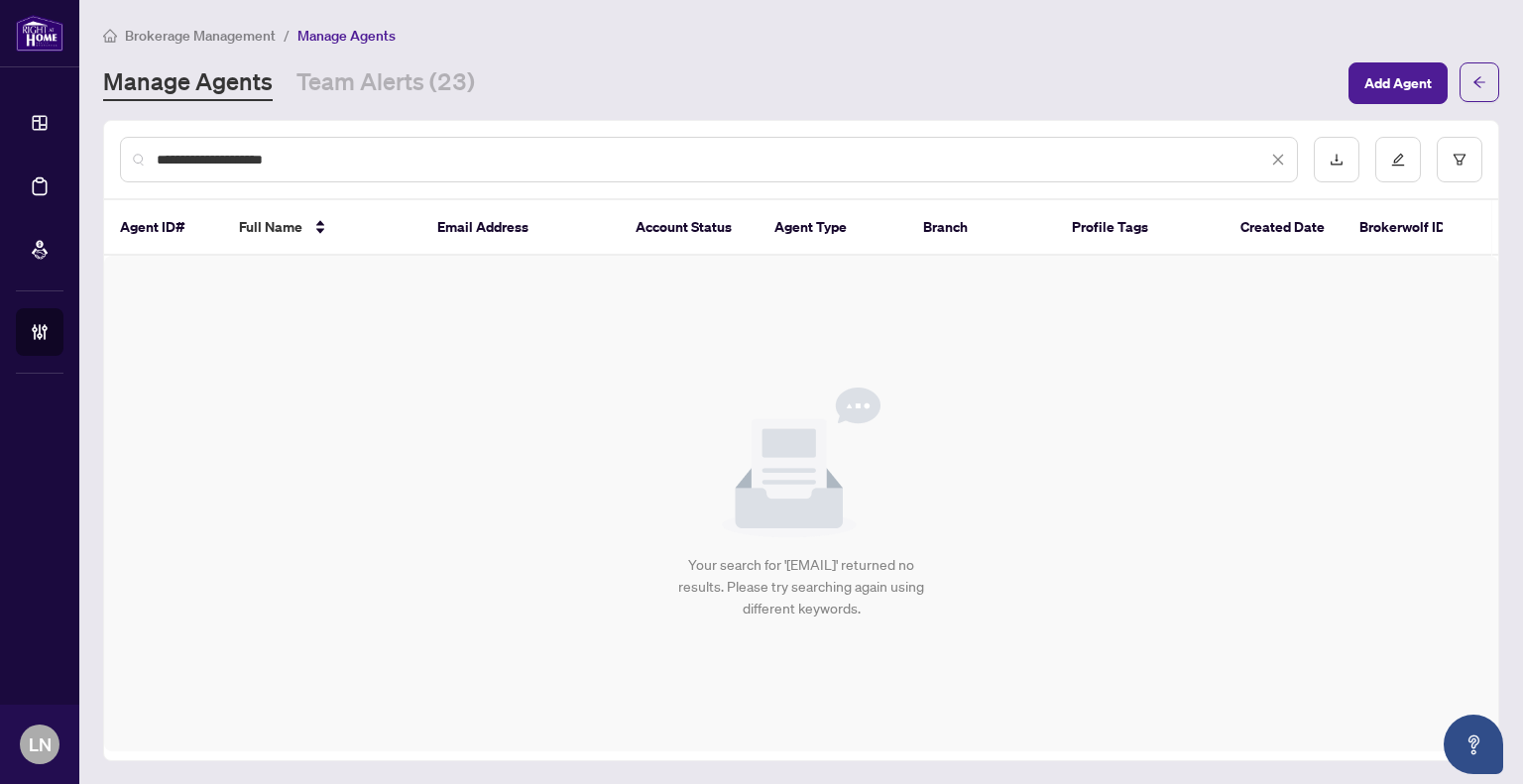 click on "**********" at bounding box center [712, 160] 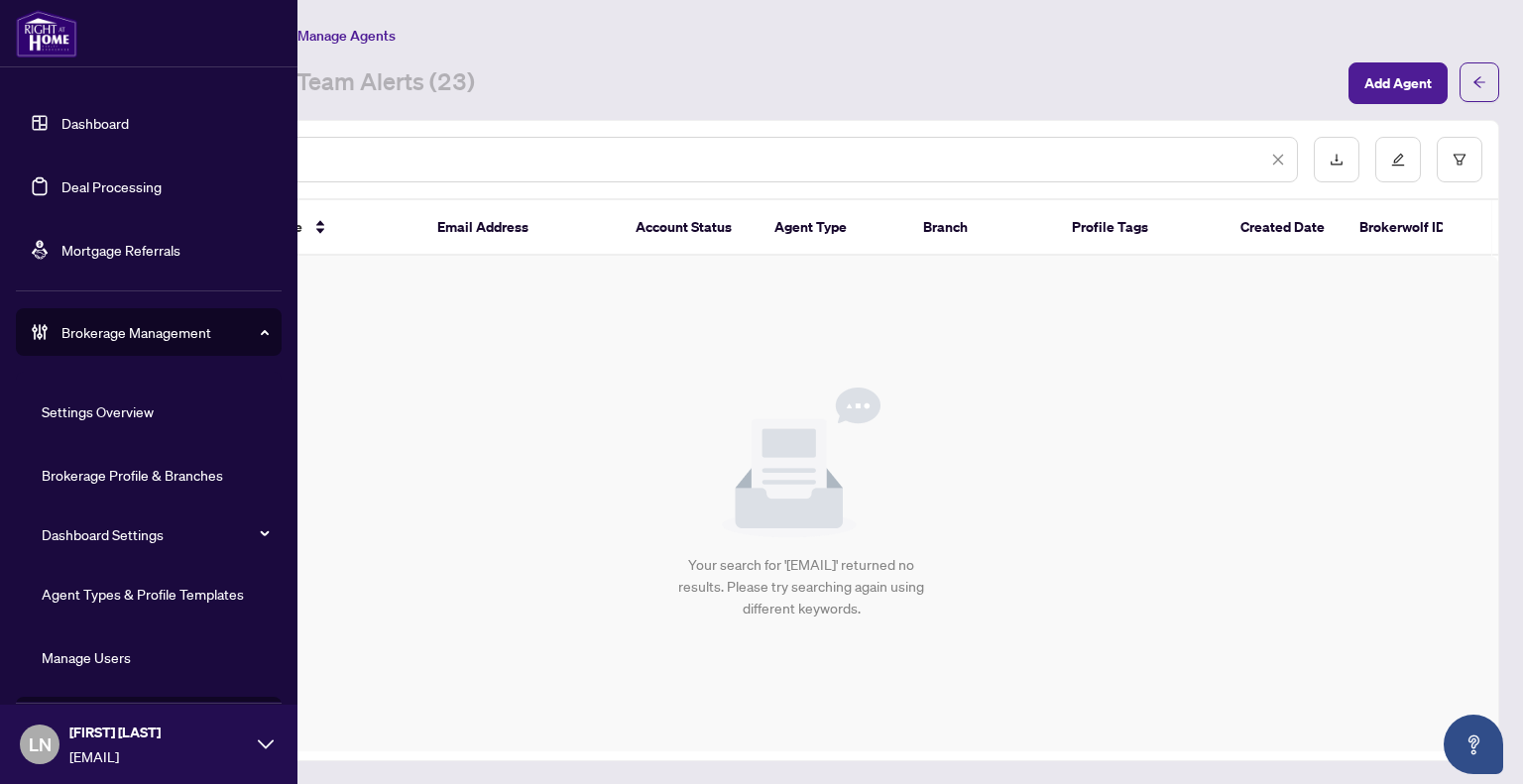 type on "**********" 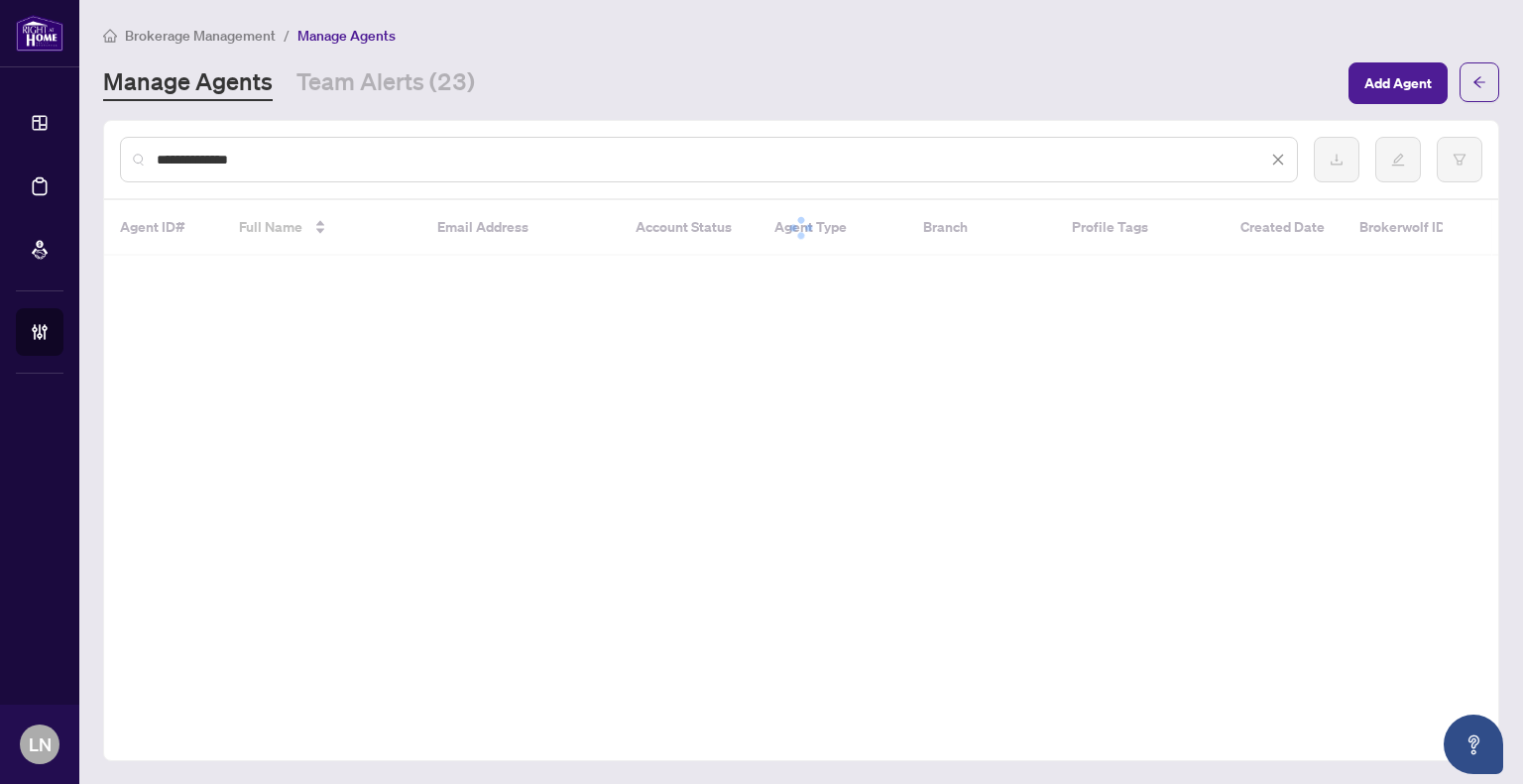 click on "**********" at bounding box center (801, 160) 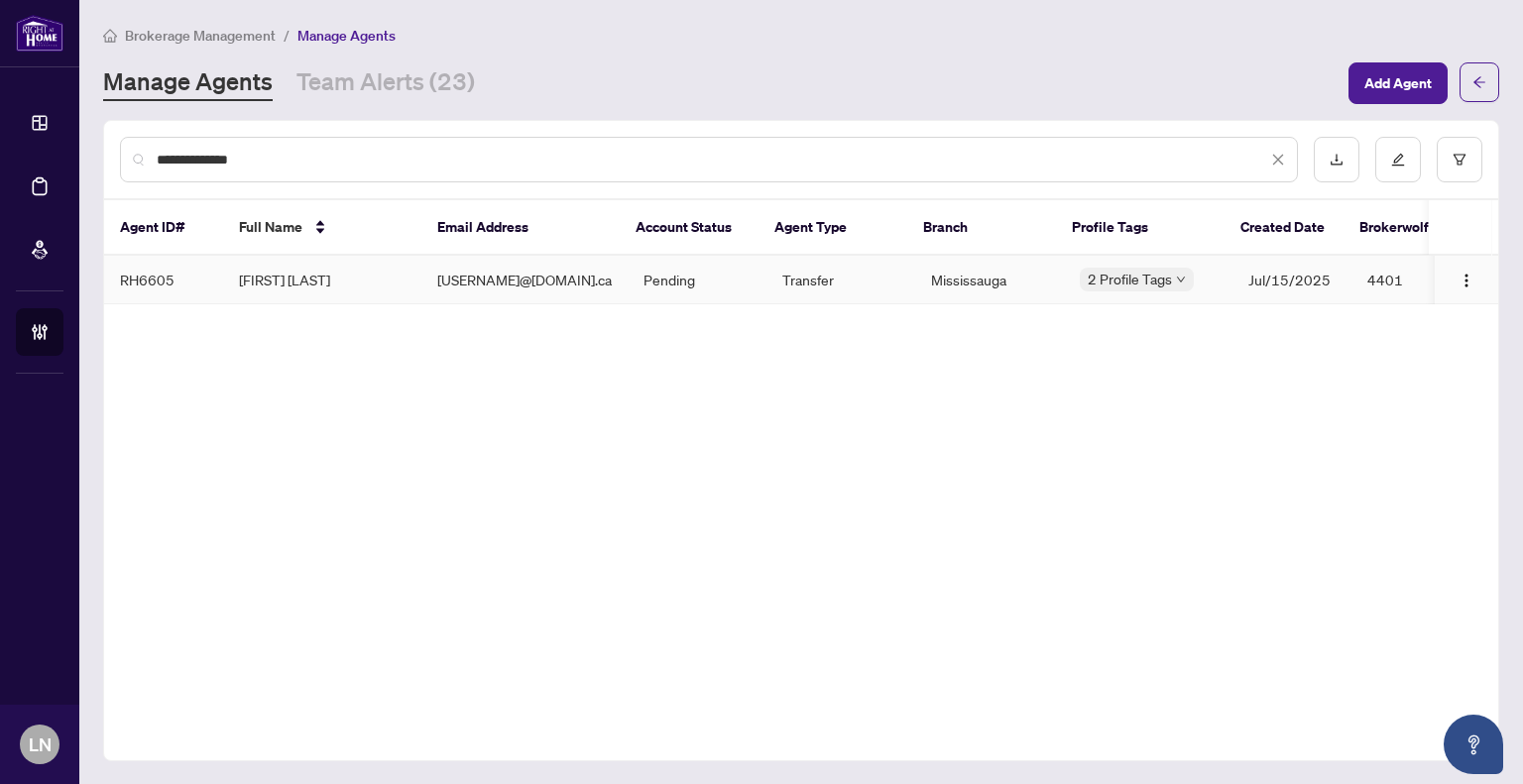 click on "[FIRST] [LAST]" at bounding box center (322, 280) 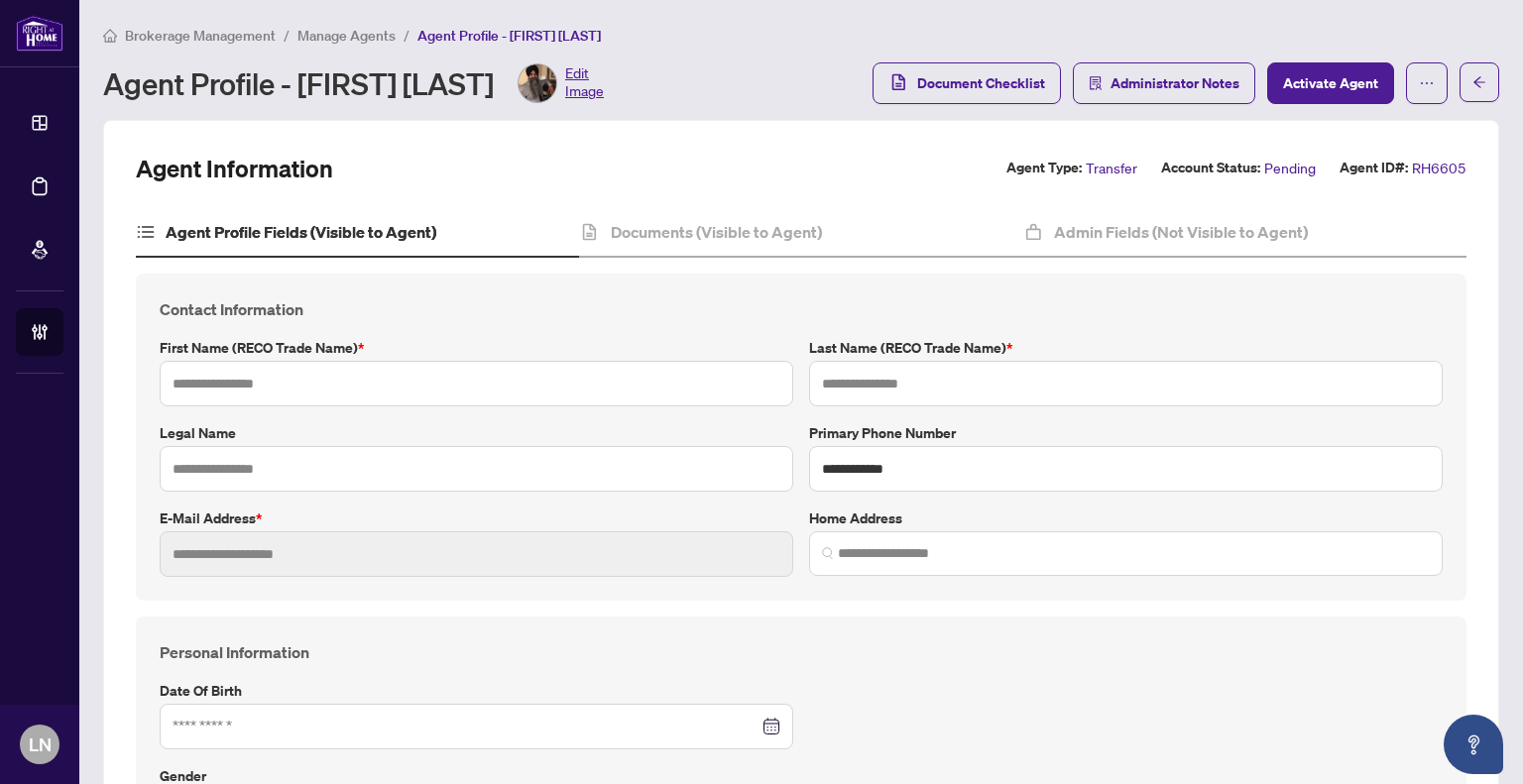 type on "******" 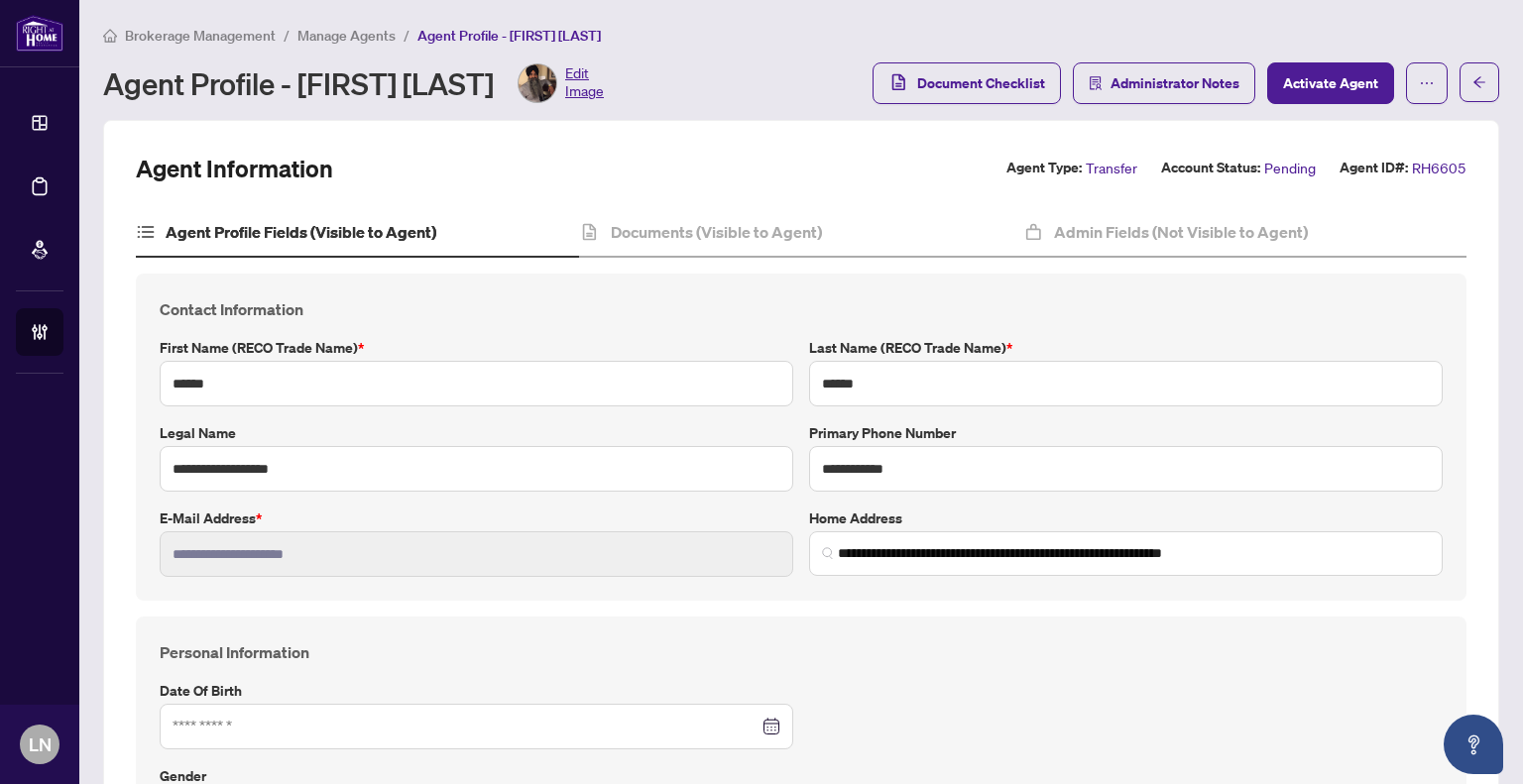 type on "**********" 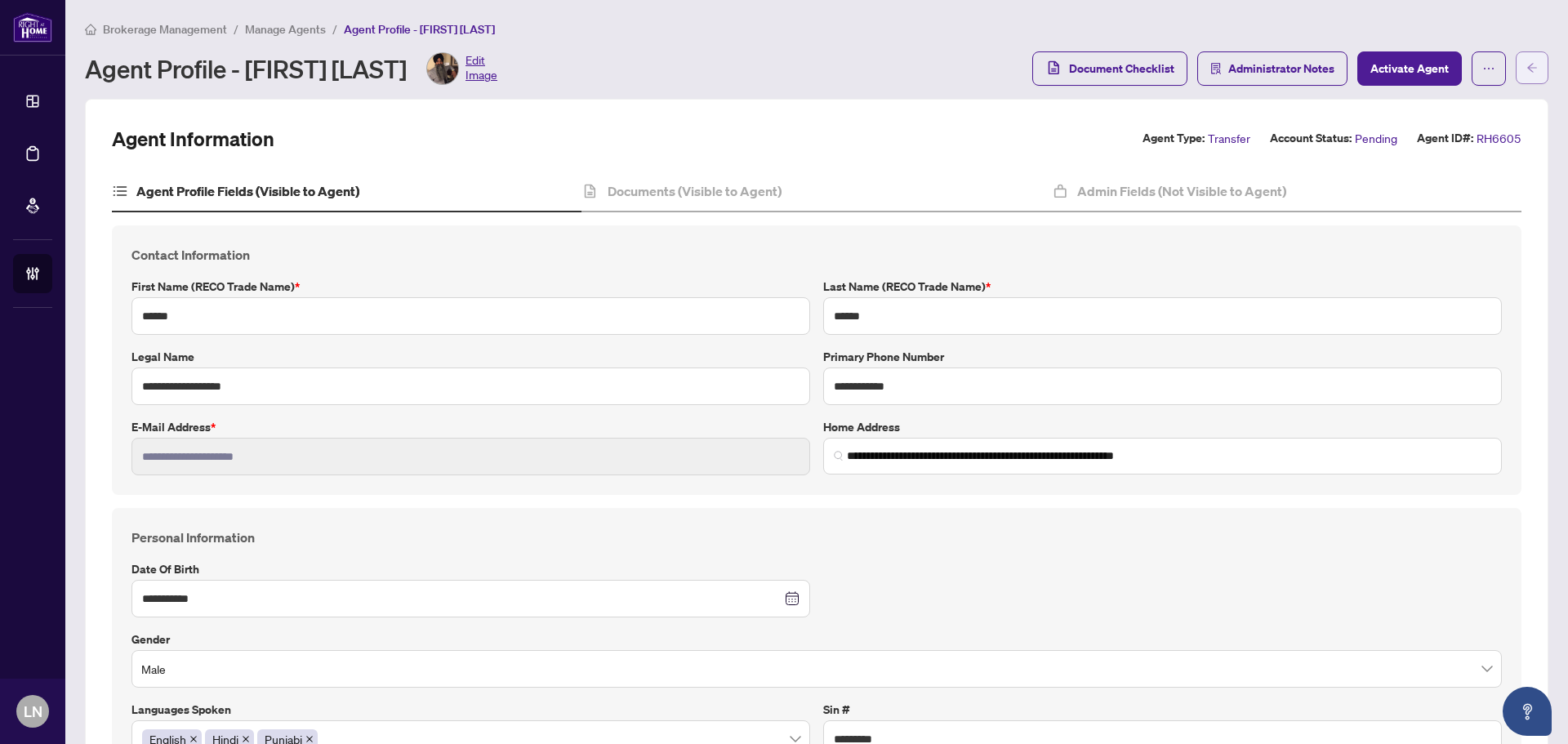 click 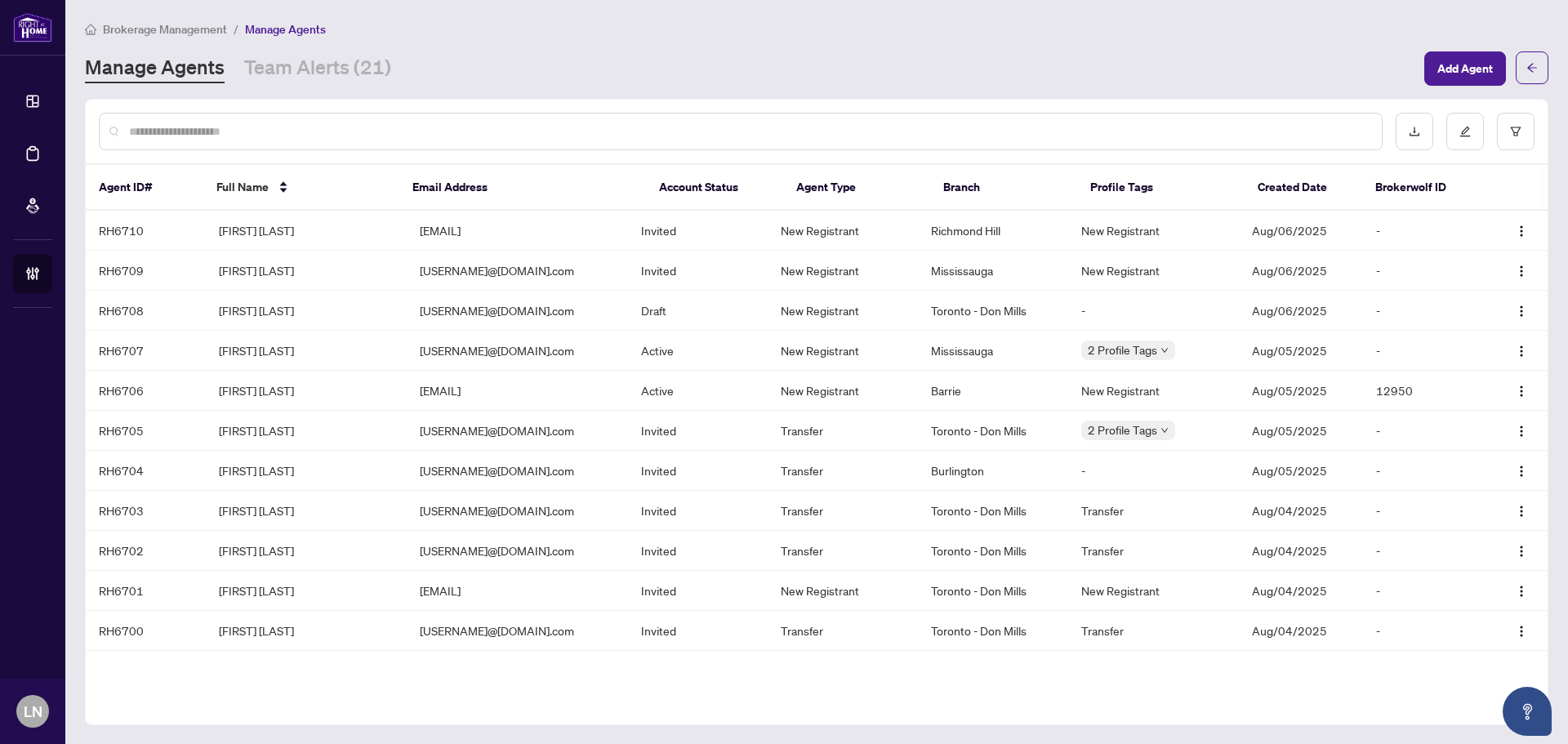 click at bounding box center (749, 131) 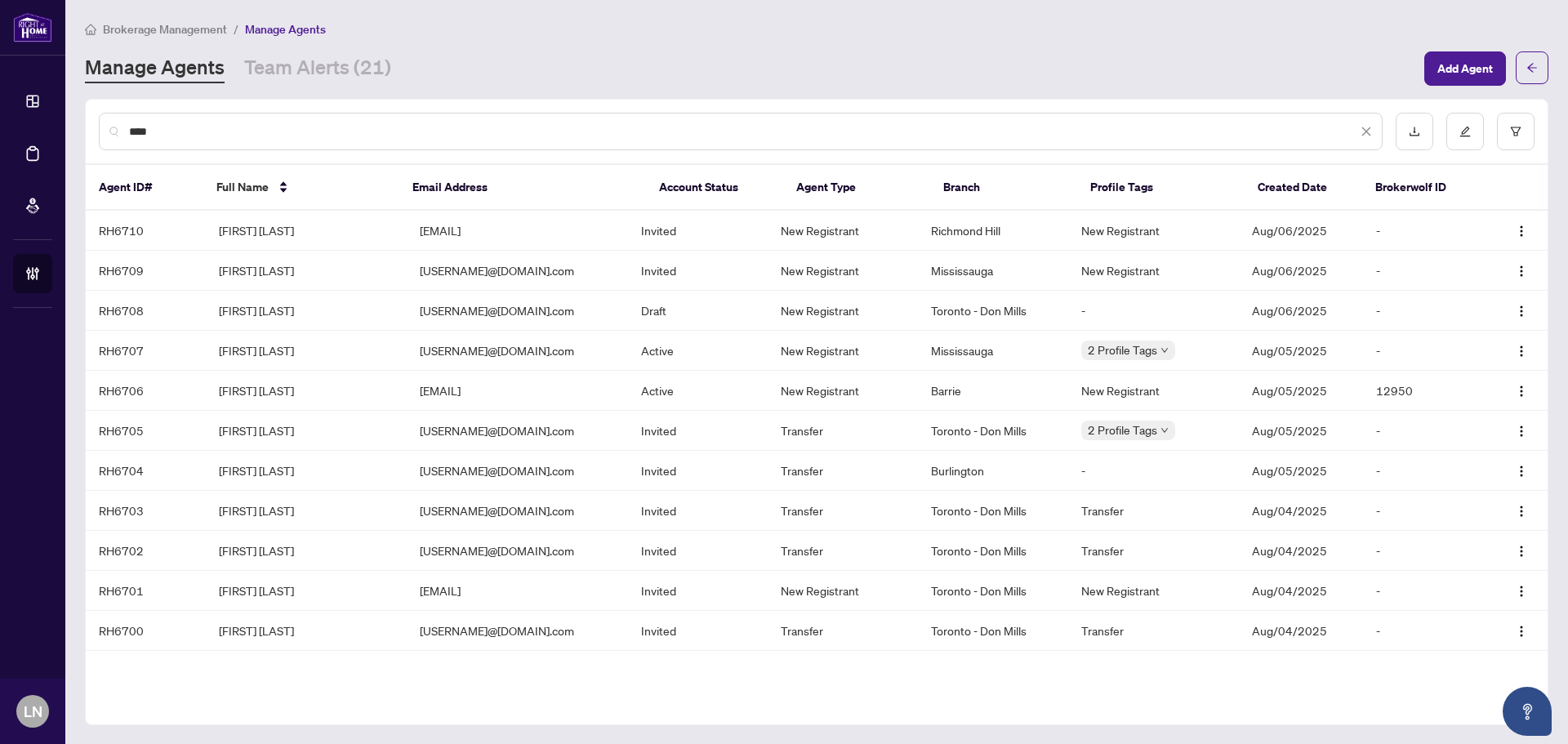 type on "****" 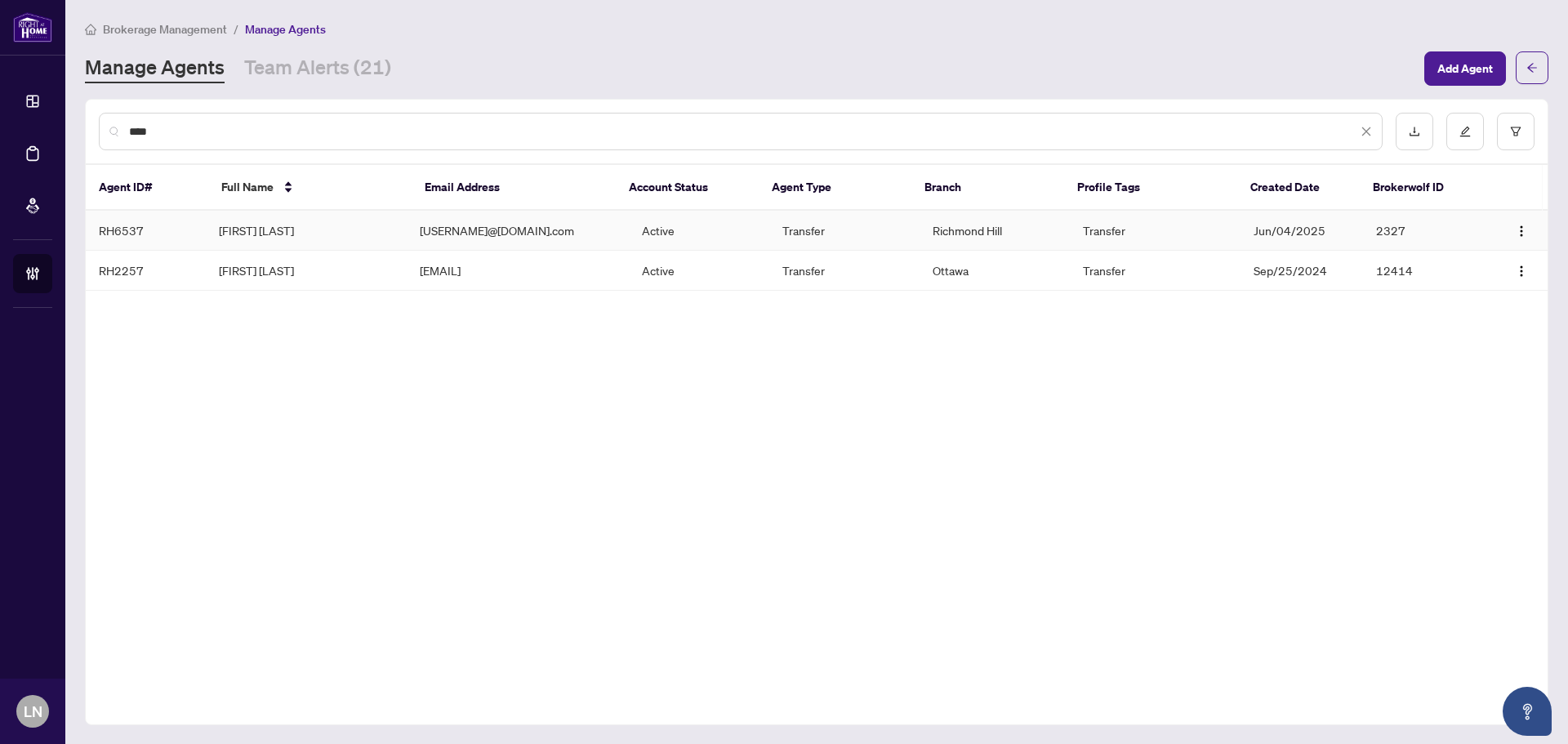 click on "RH6537" at bounding box center [145, 230] 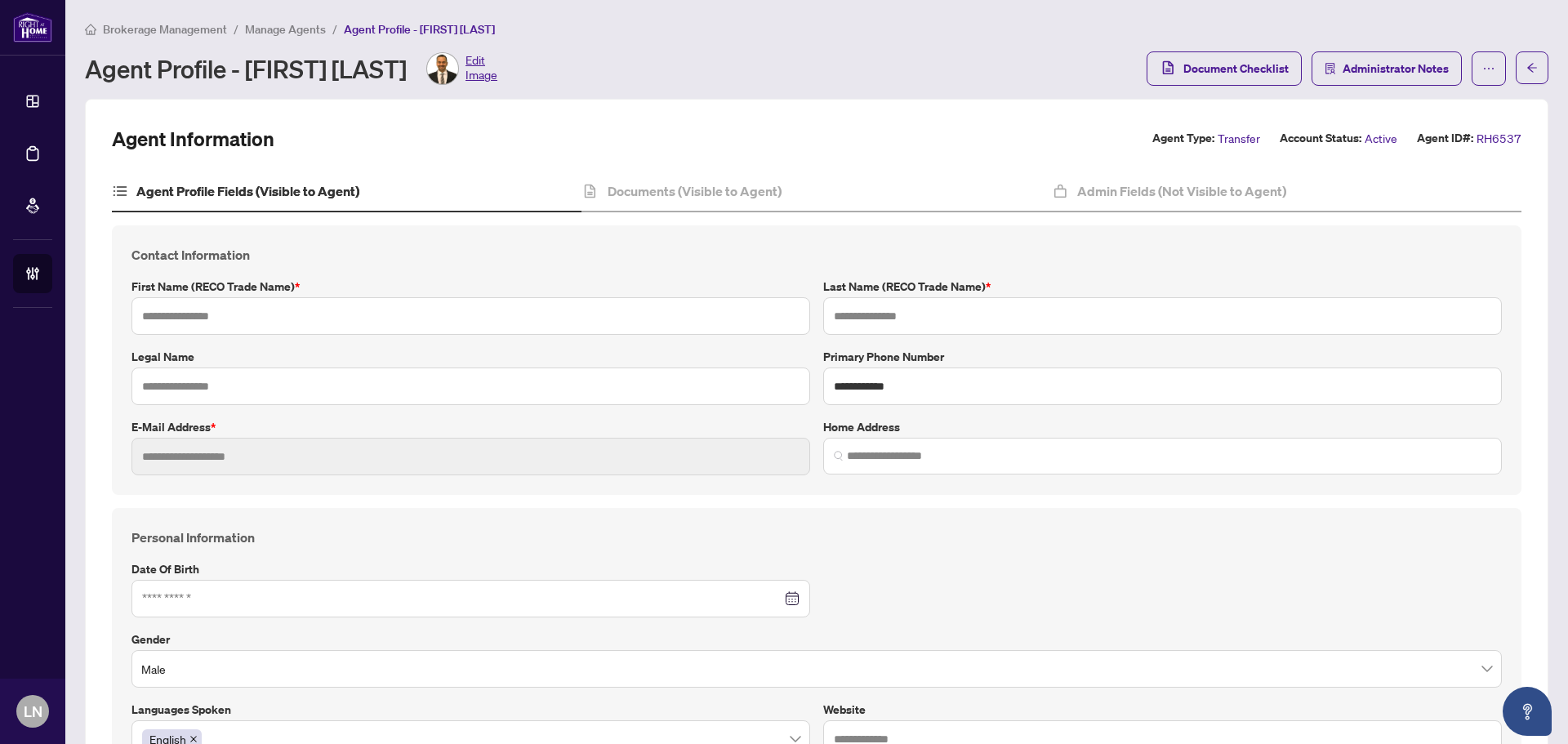 type on "****" 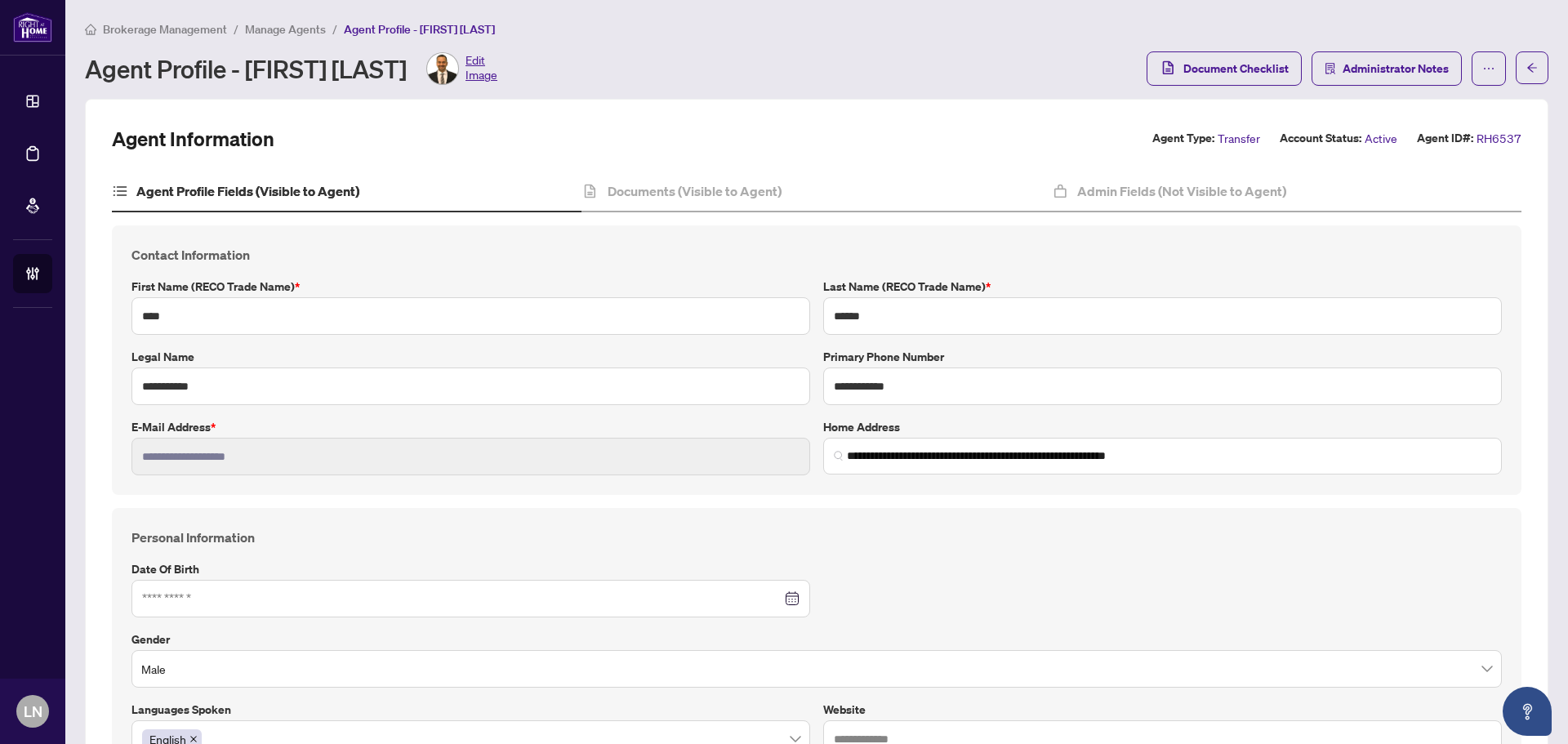 type on "**********" 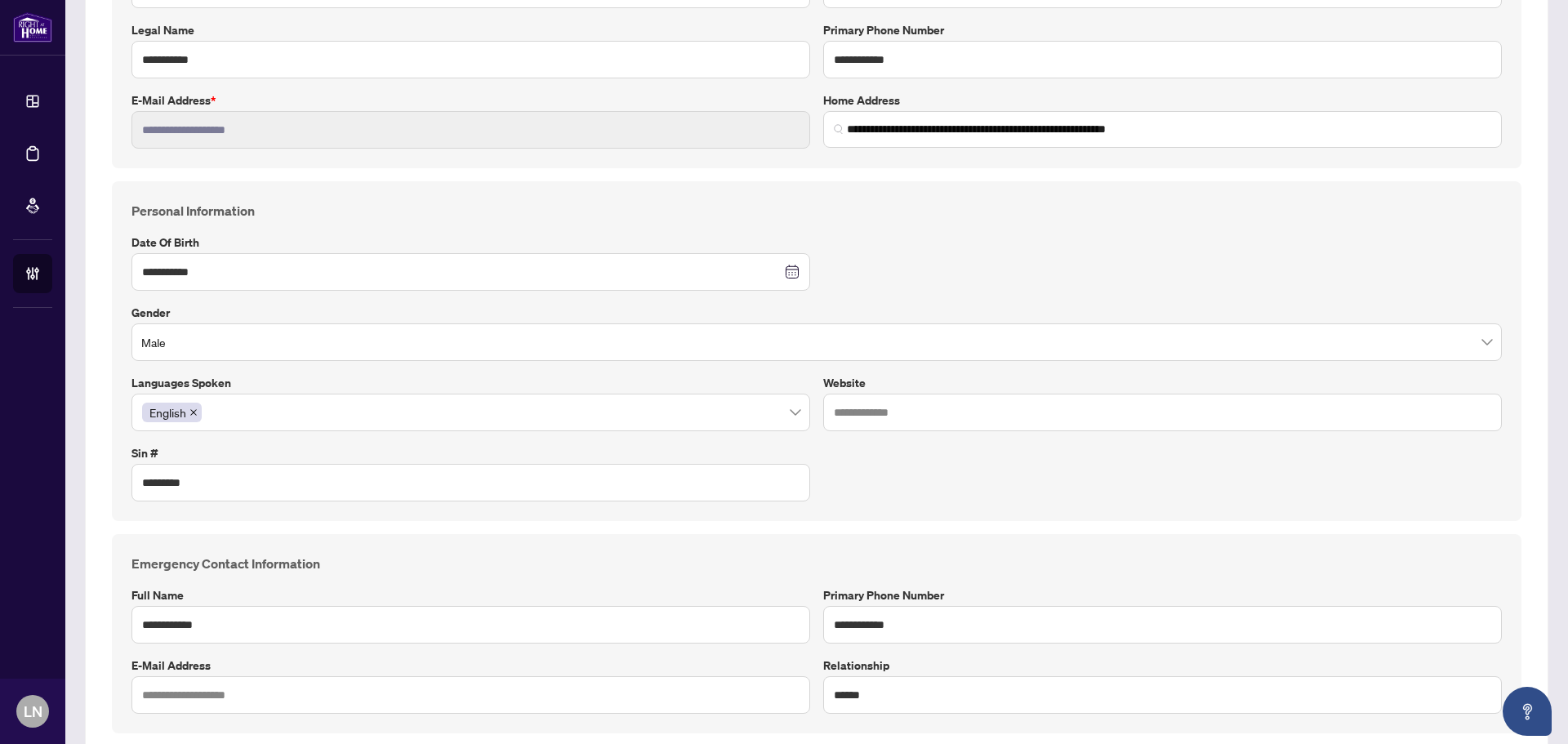 scroll, scrollTop: 1092, scrollLeft: 0, axis: vertical 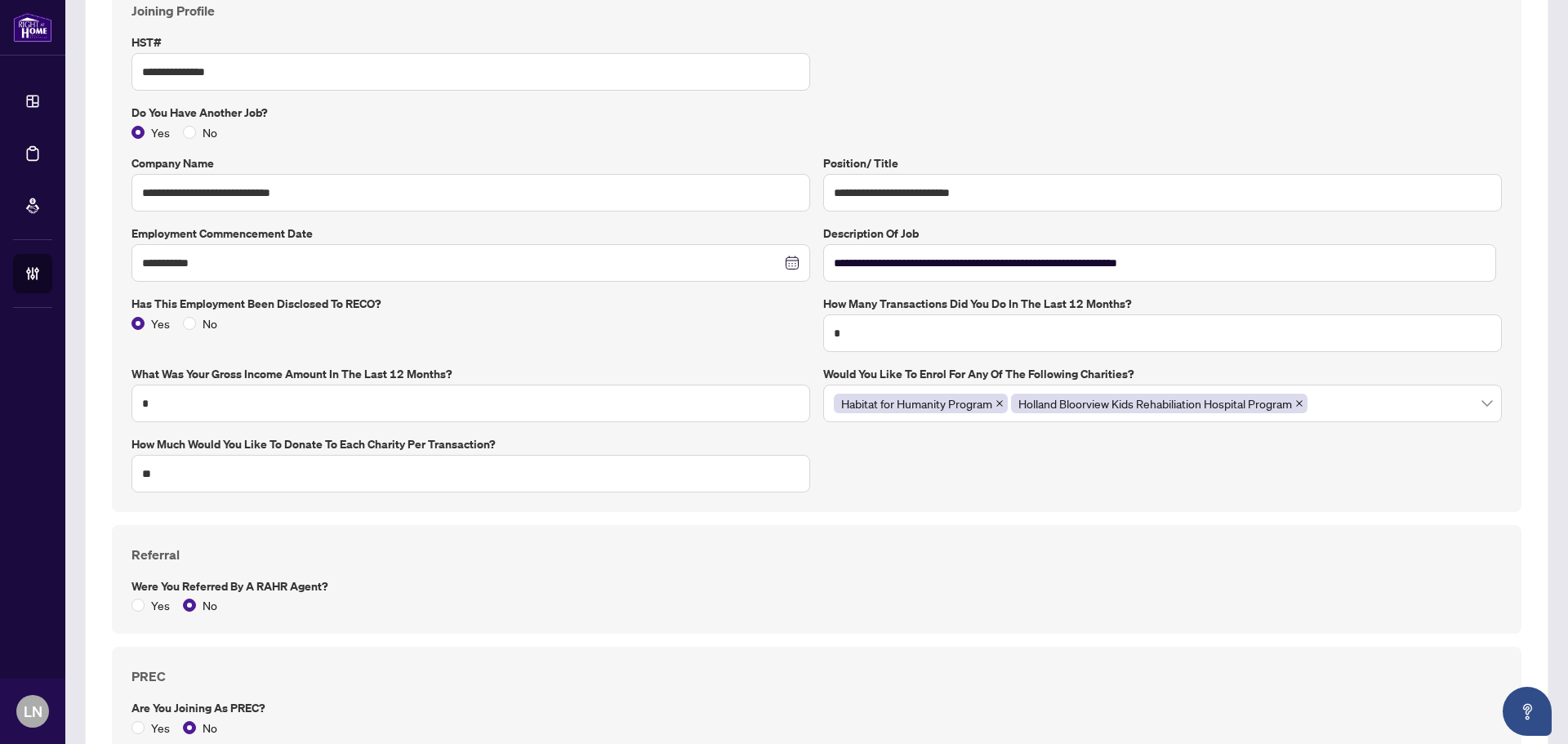 click on "**********" at bounding box center (817, 247) 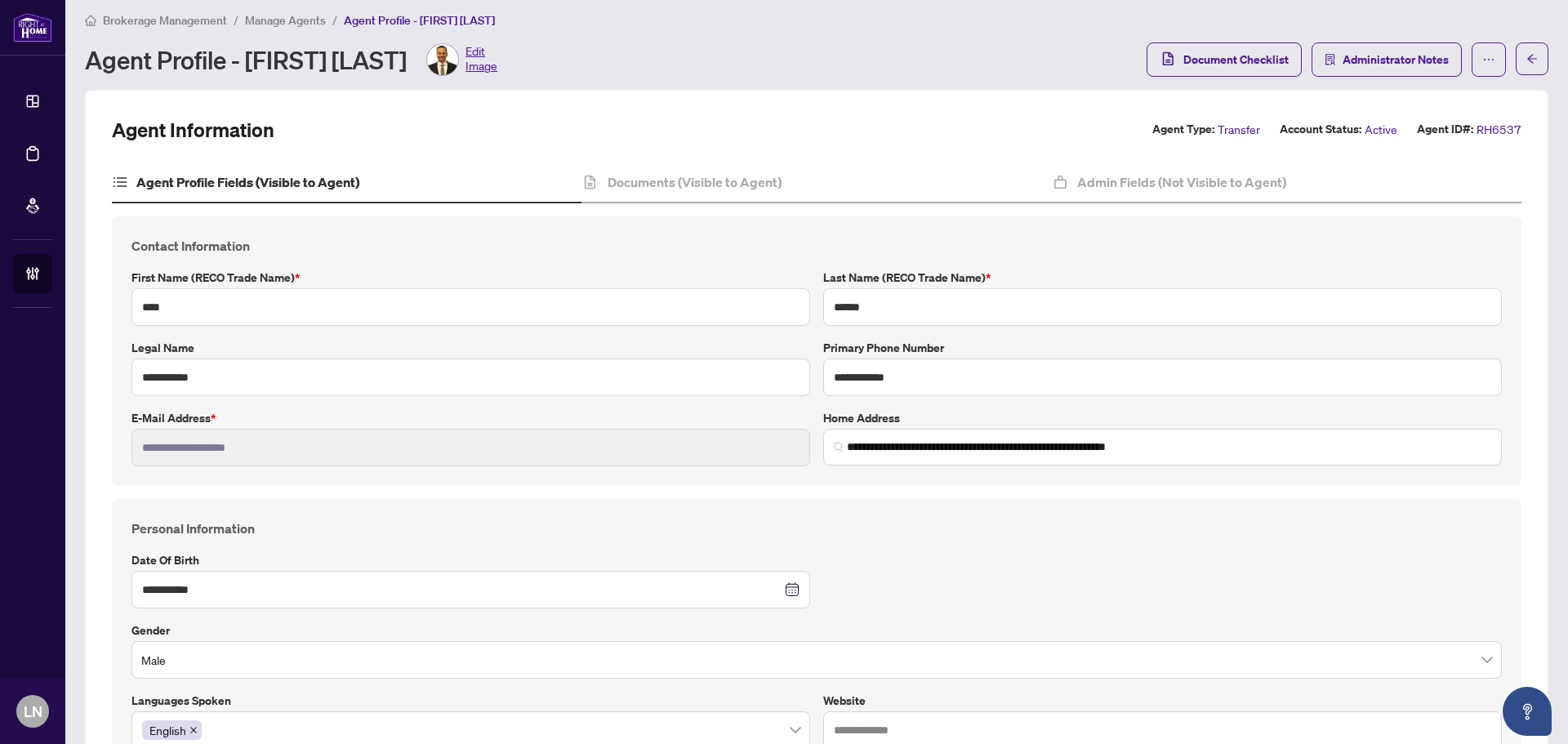 scroll, scrollTop: 0, scrollLeft: 0, axis: both 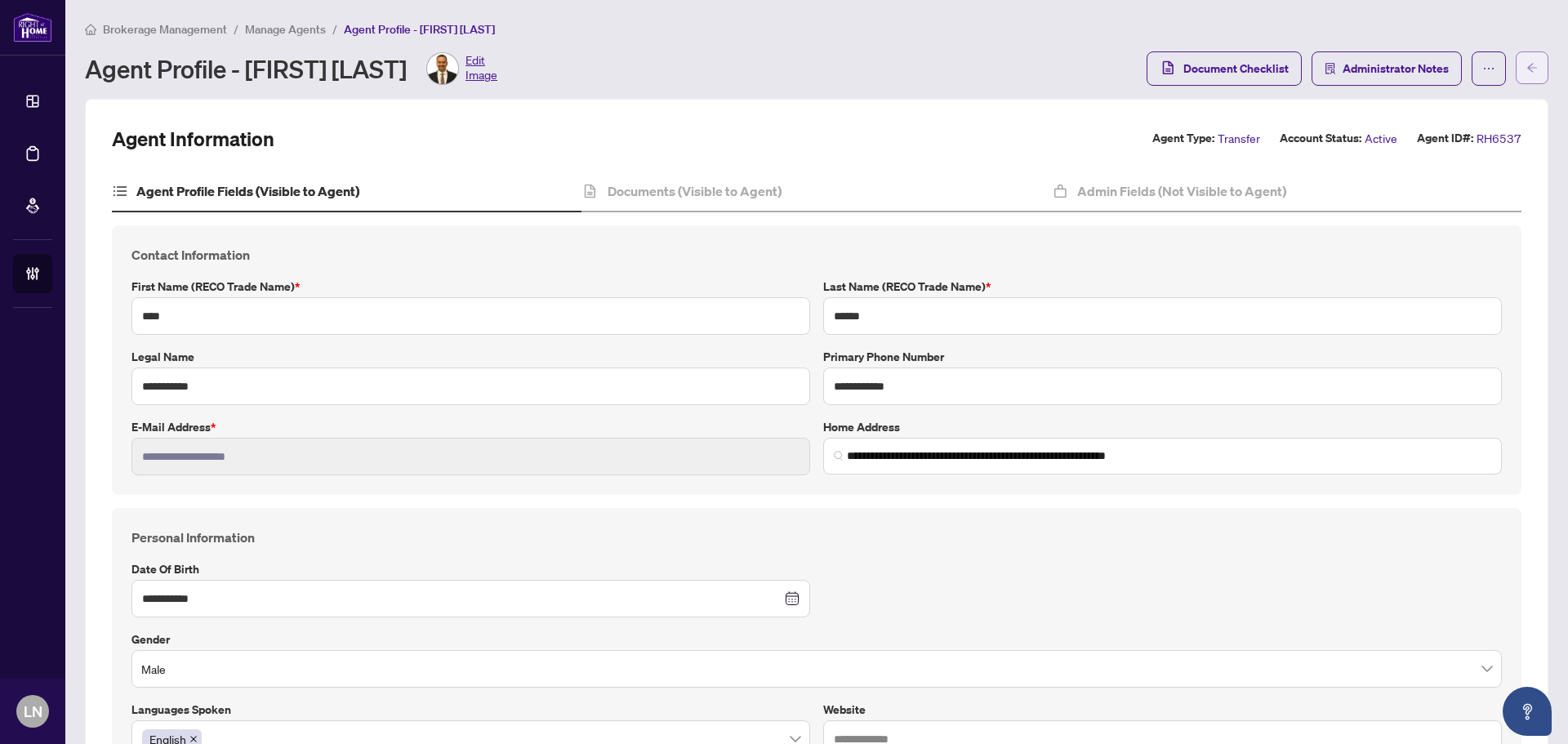 click at bounding box center (1532, 68) 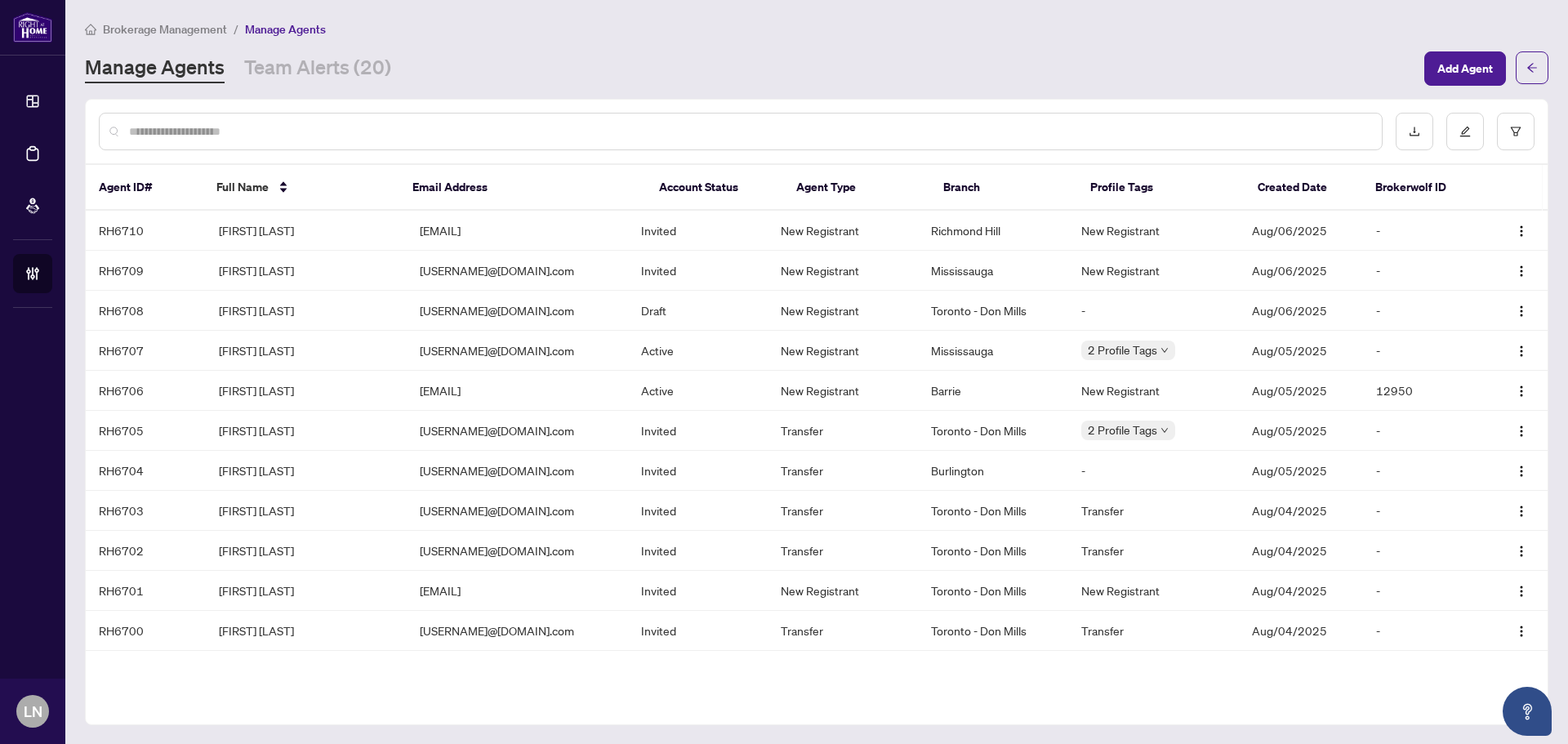 click at bounding box center (749, 131) 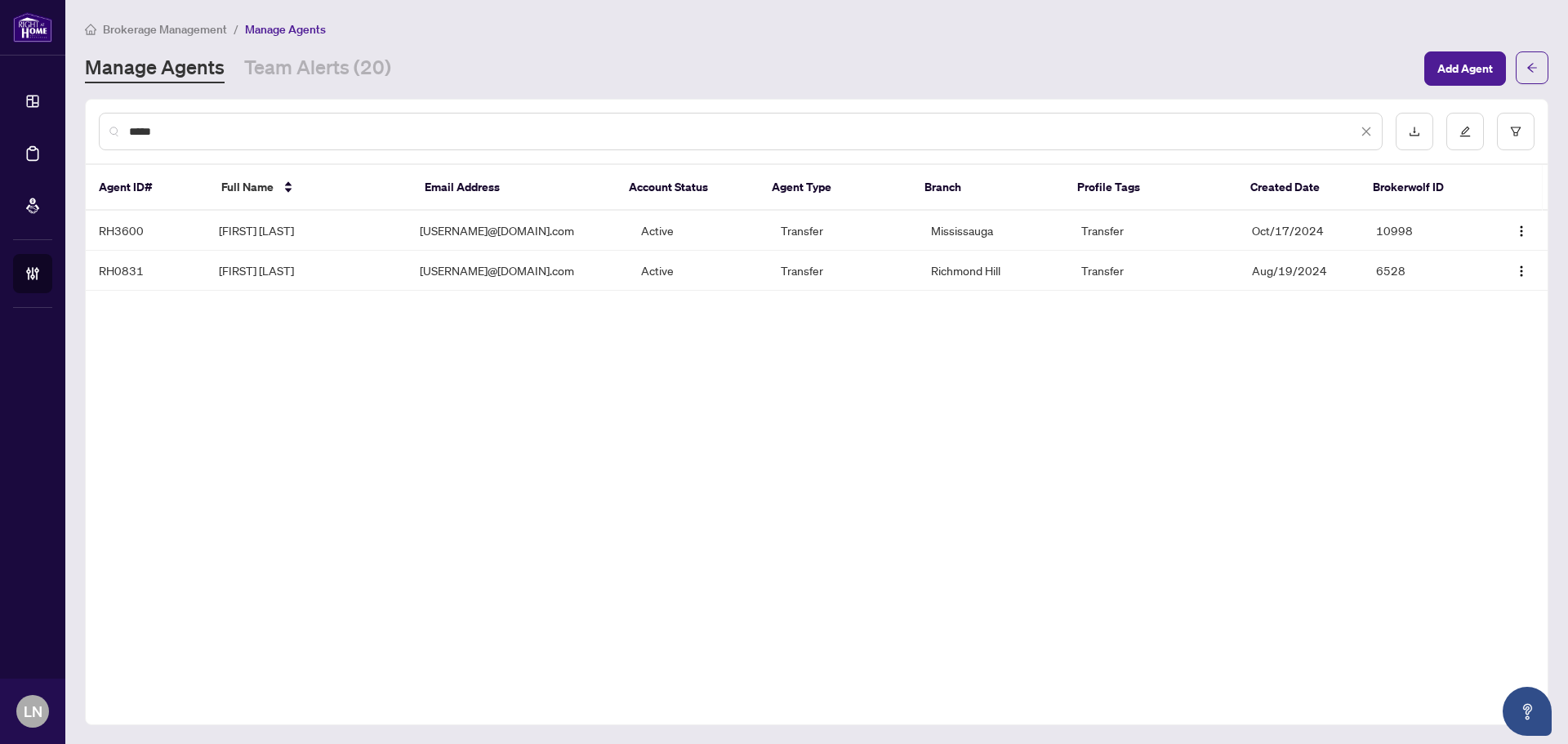 drag, startPoint x: 194, startPoint y: 132, endPoint x: -93, endPoint y: 132, distance: 287 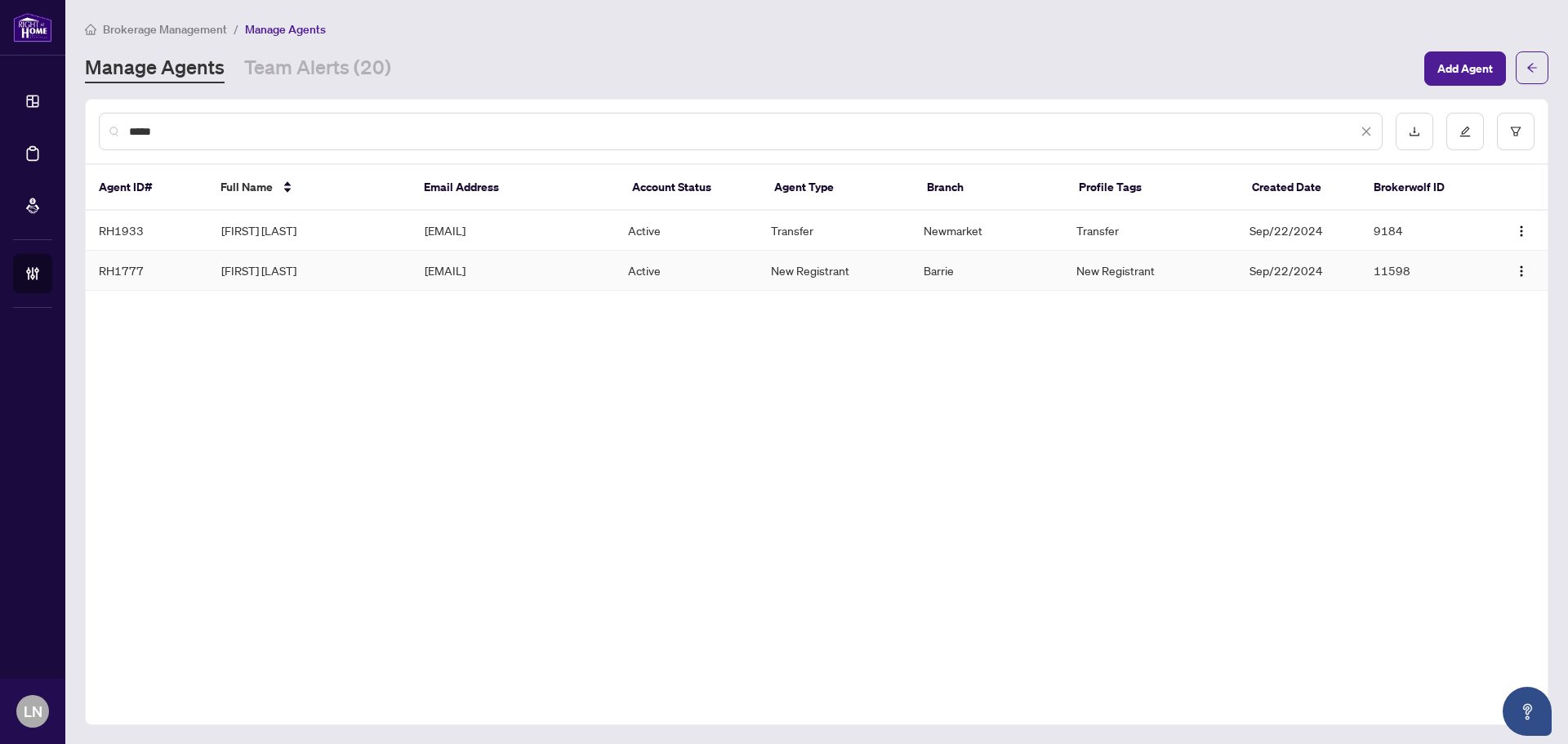 click on "[FIRST] [LAST]" at bounding box center (310, 270) 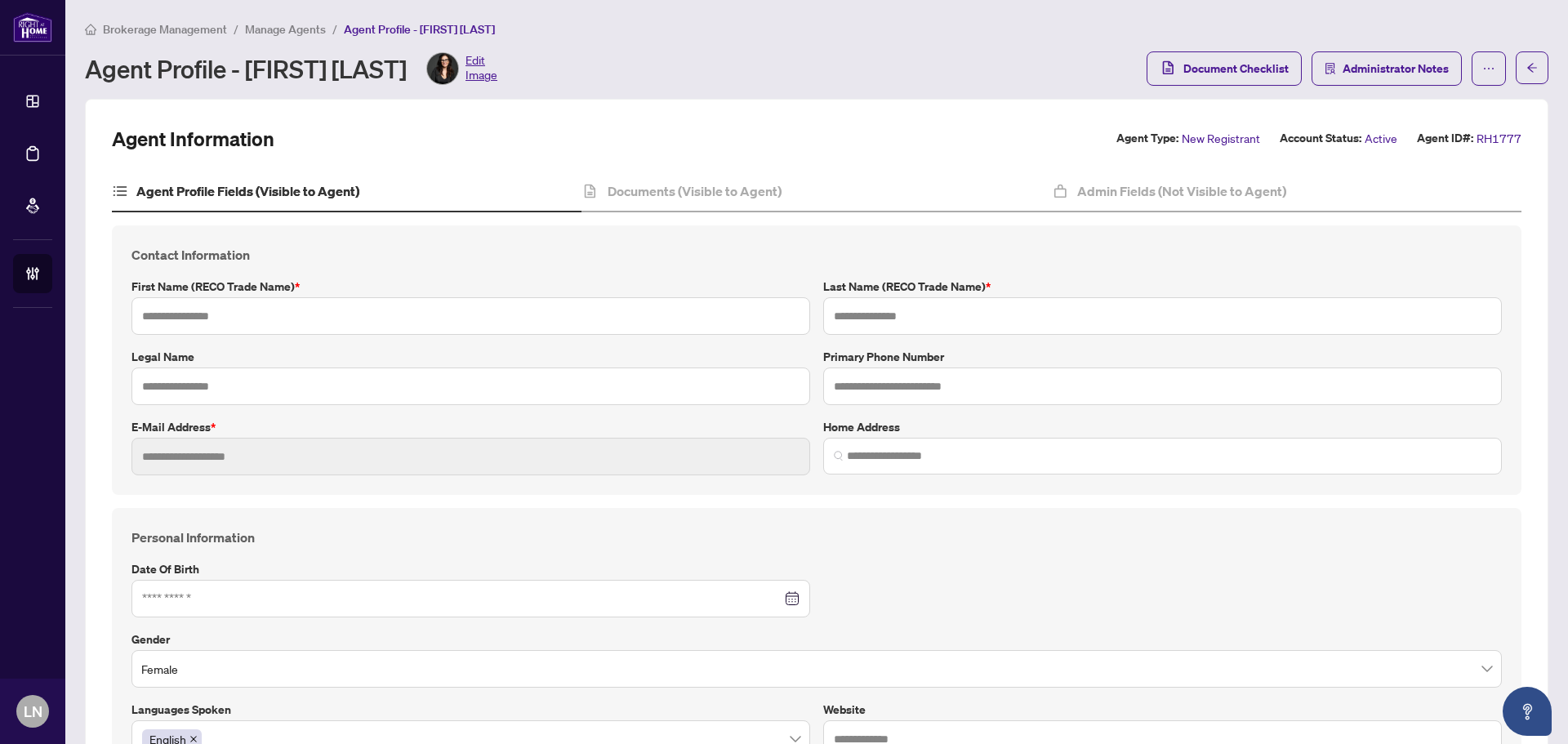 type on "**********" 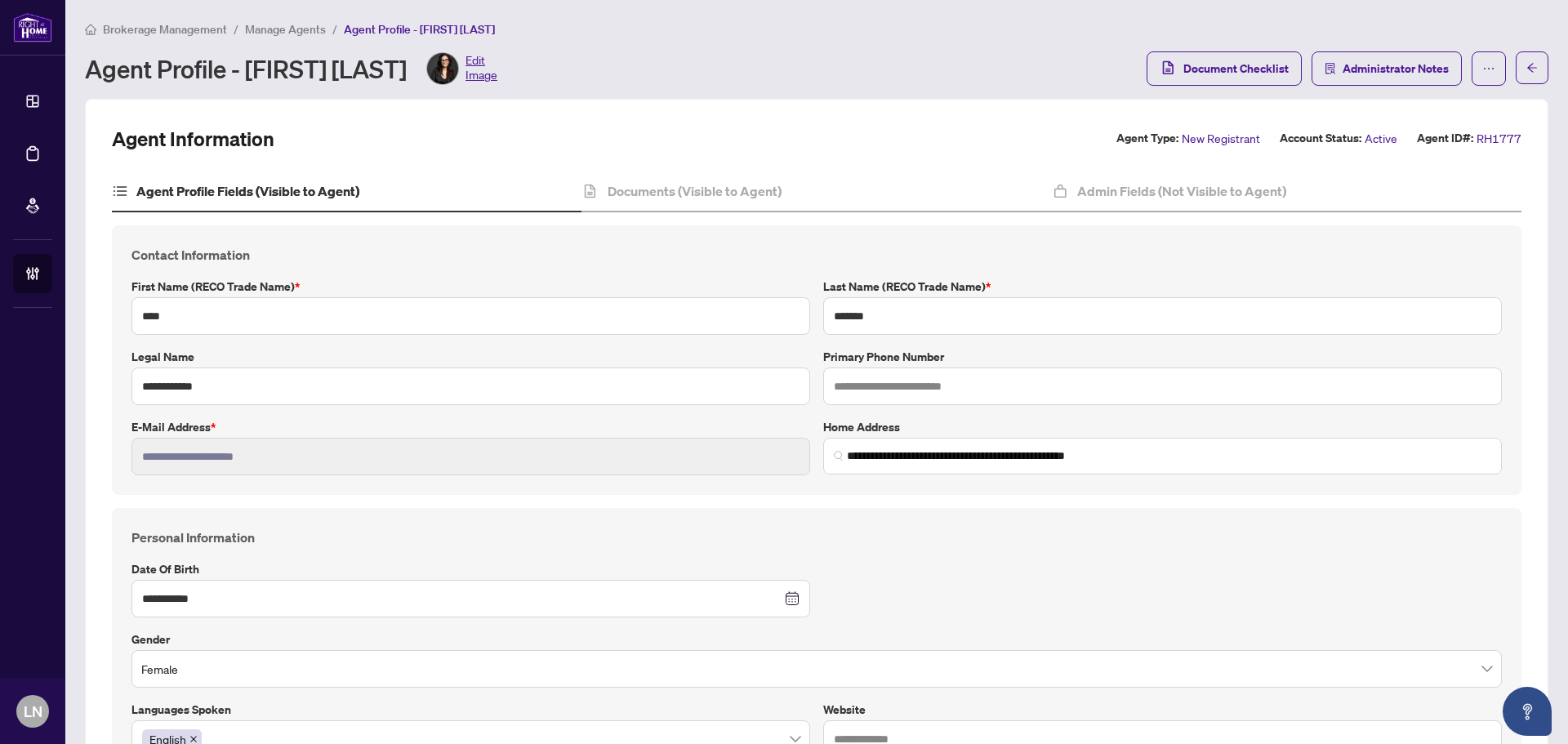 type on "**********" 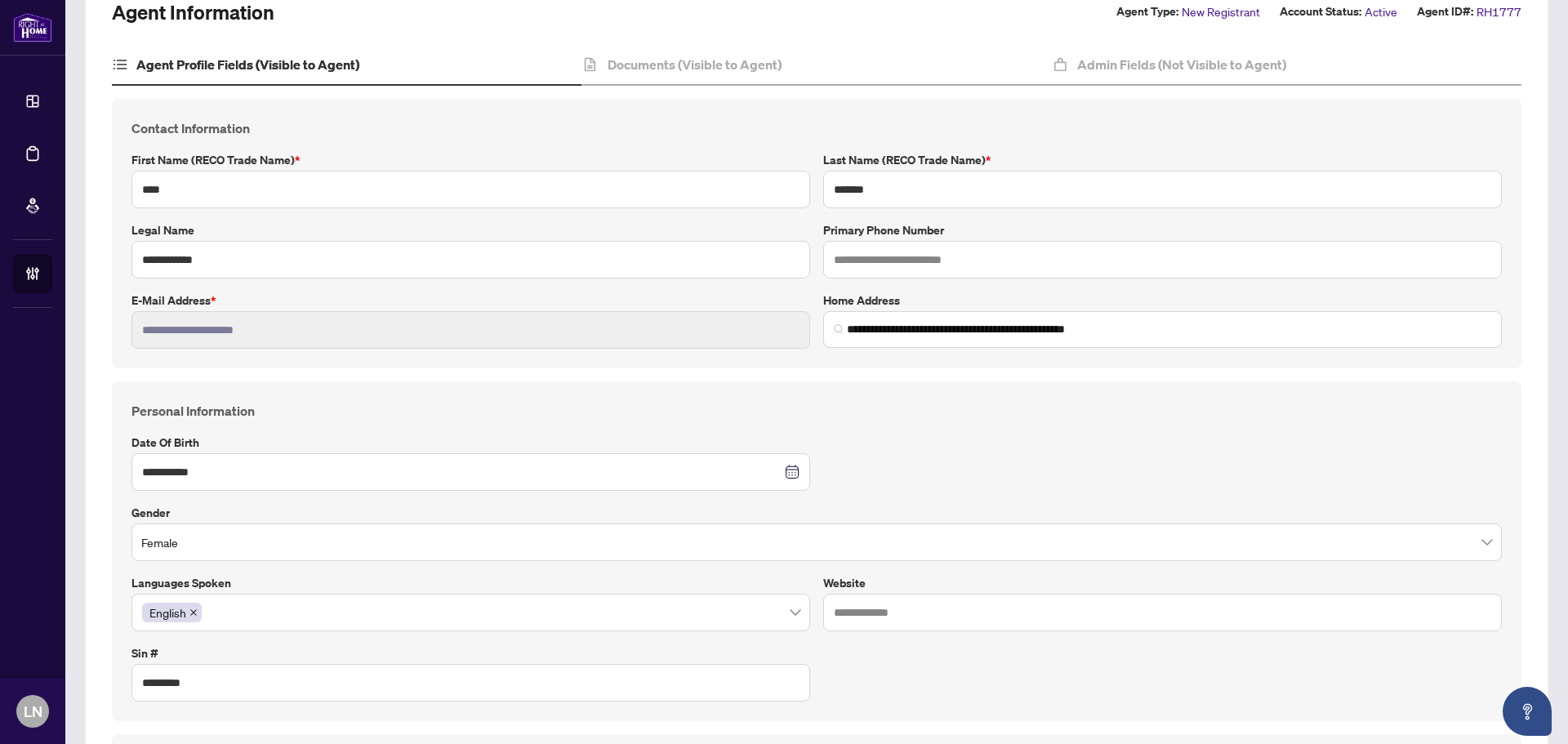 scroll, scrollTop: 0, scrollLeft: 0, axis: both 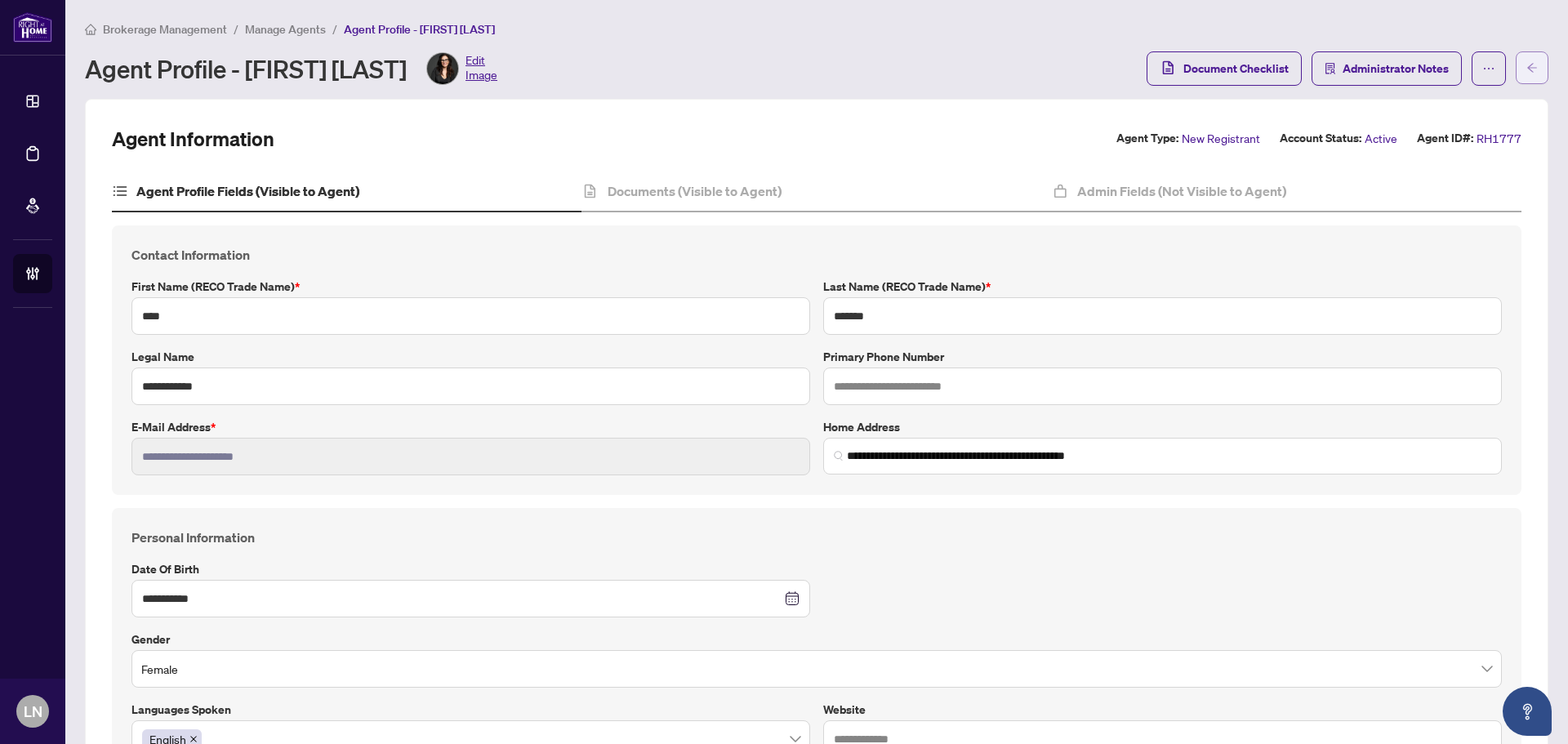 click at bounding box center (1532, 68) 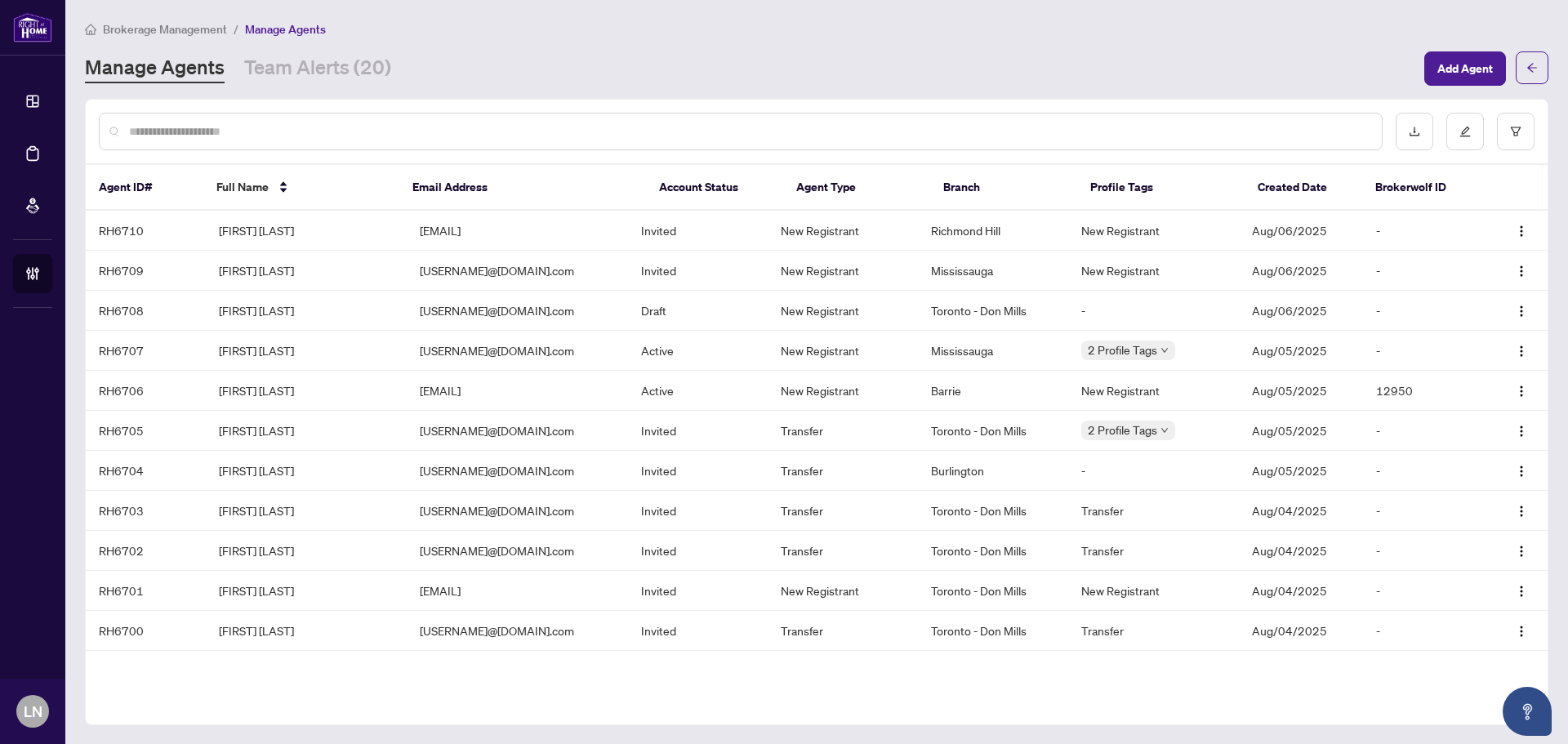 click at bounding box center (749, 131) 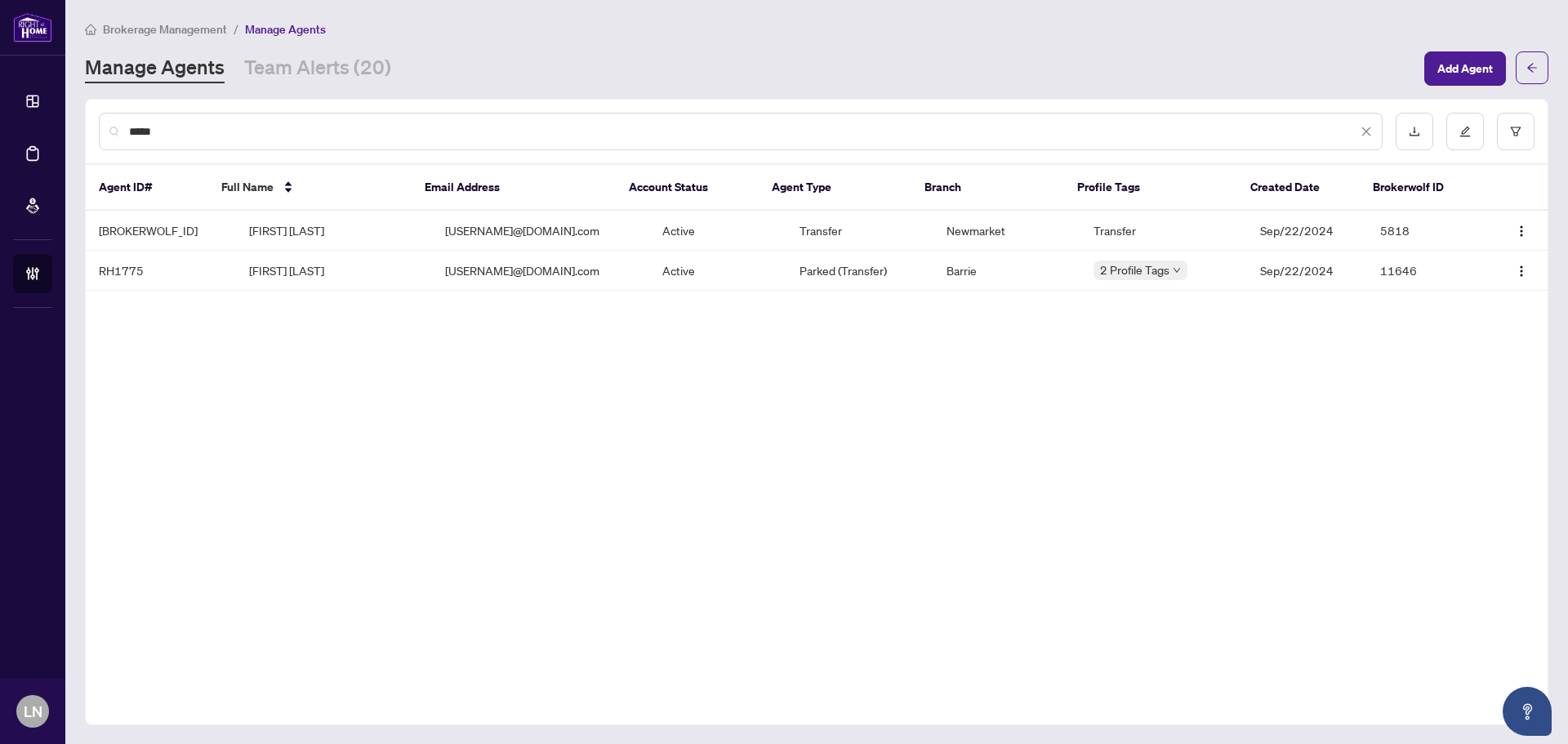 drag, startPoint x: 184, startPoint y: 123, endPoint x: -131, endPoint y: 124, distance: 315.00159 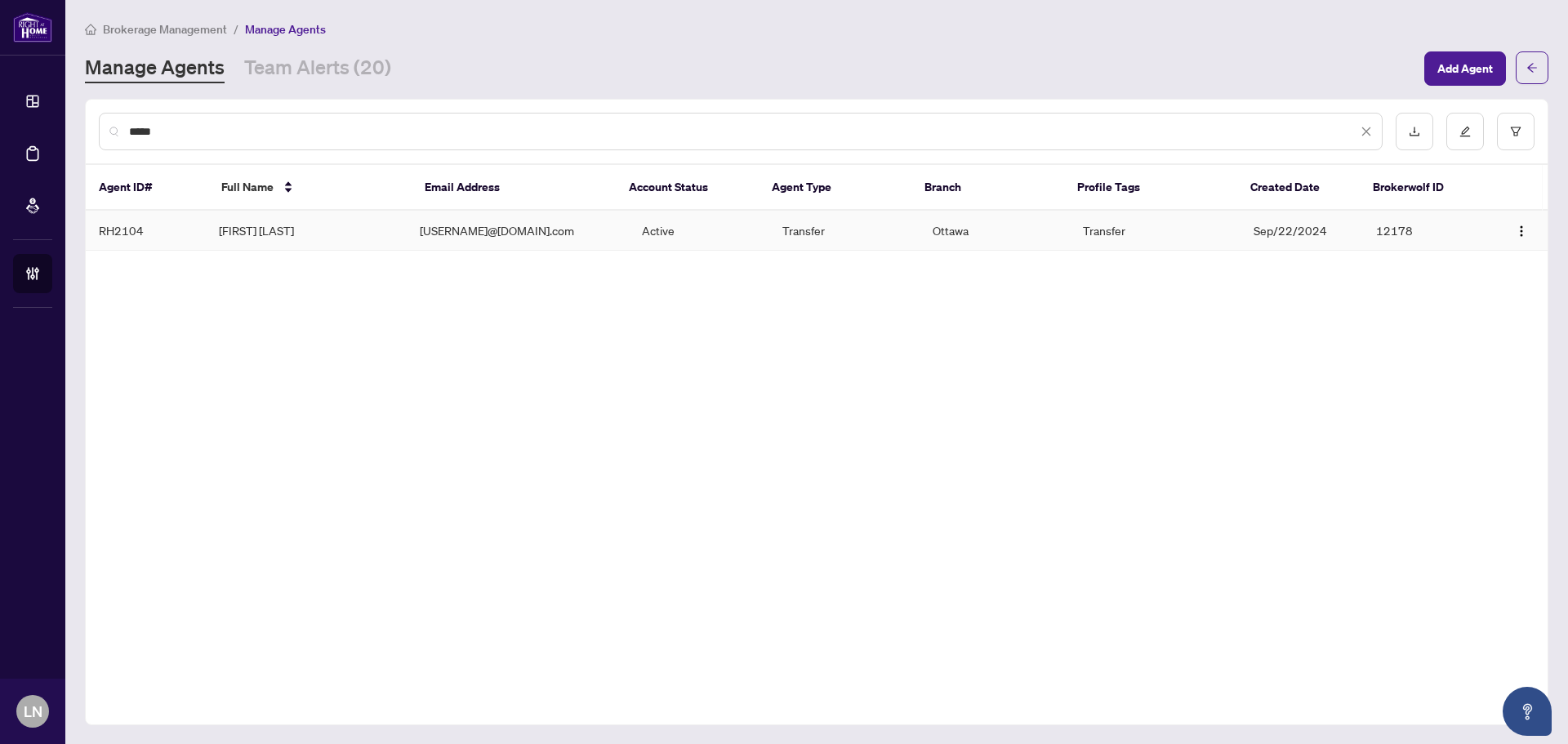 click on "[FIRST] [LAST]" at bounding box center [306, 230] 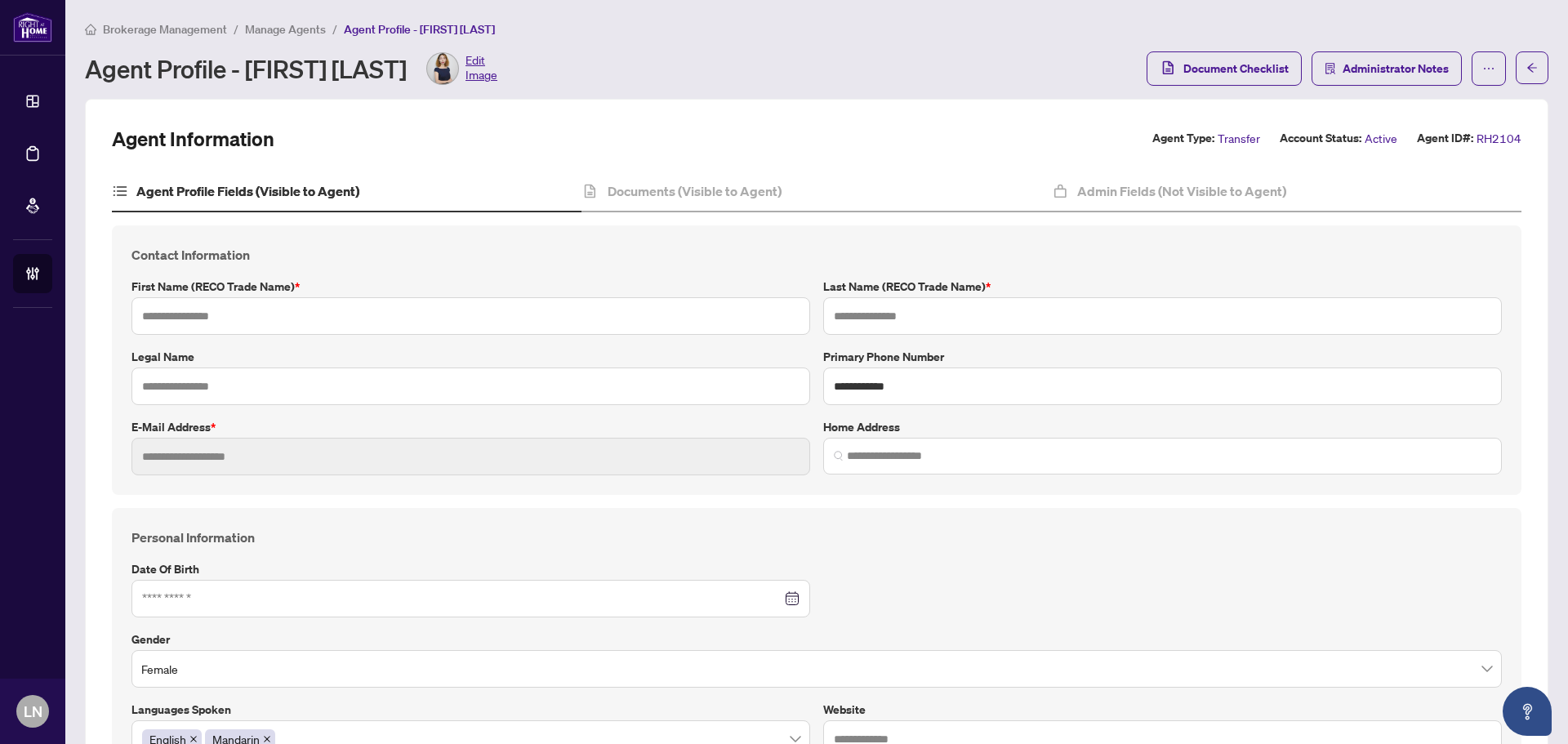 type on "**********" 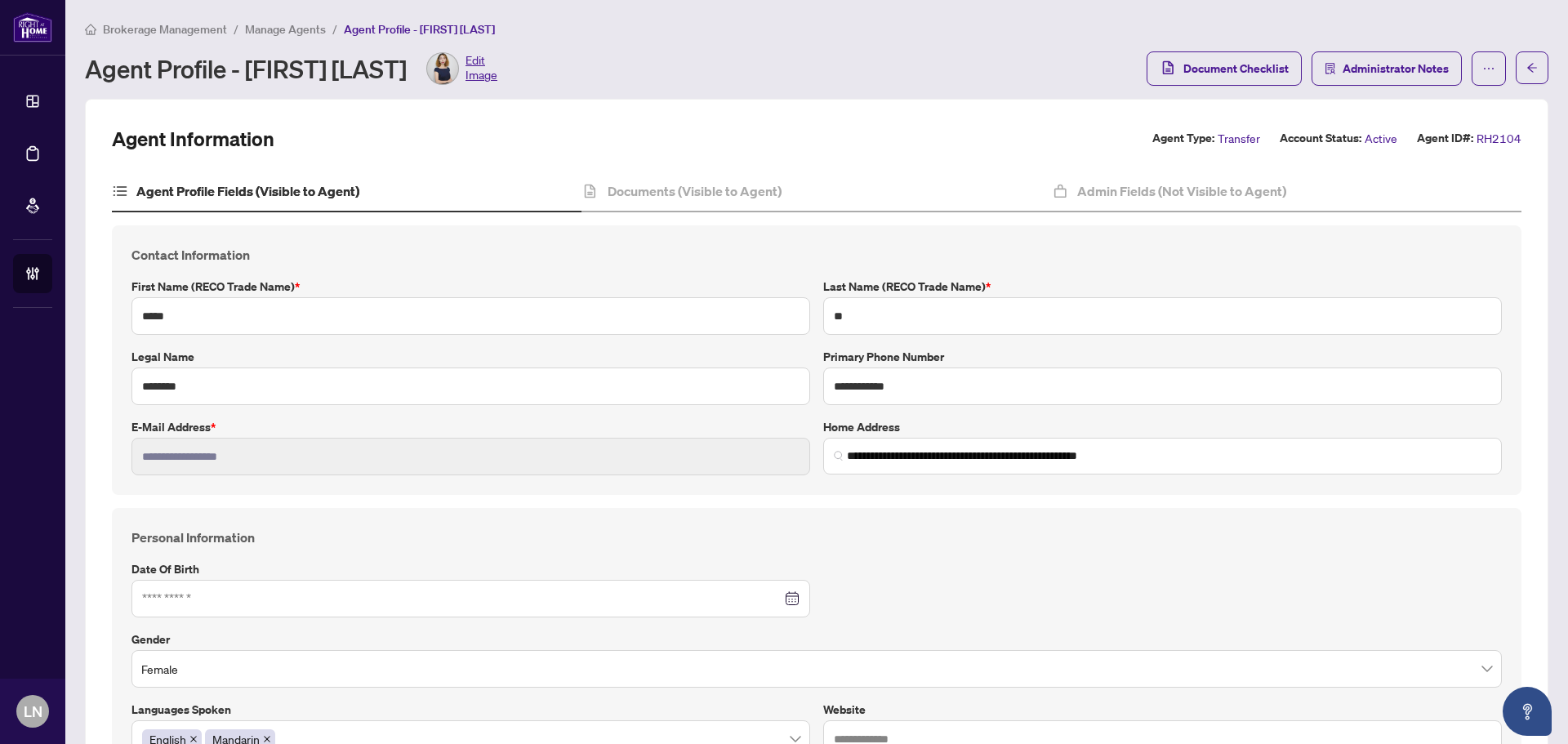 type on "*" 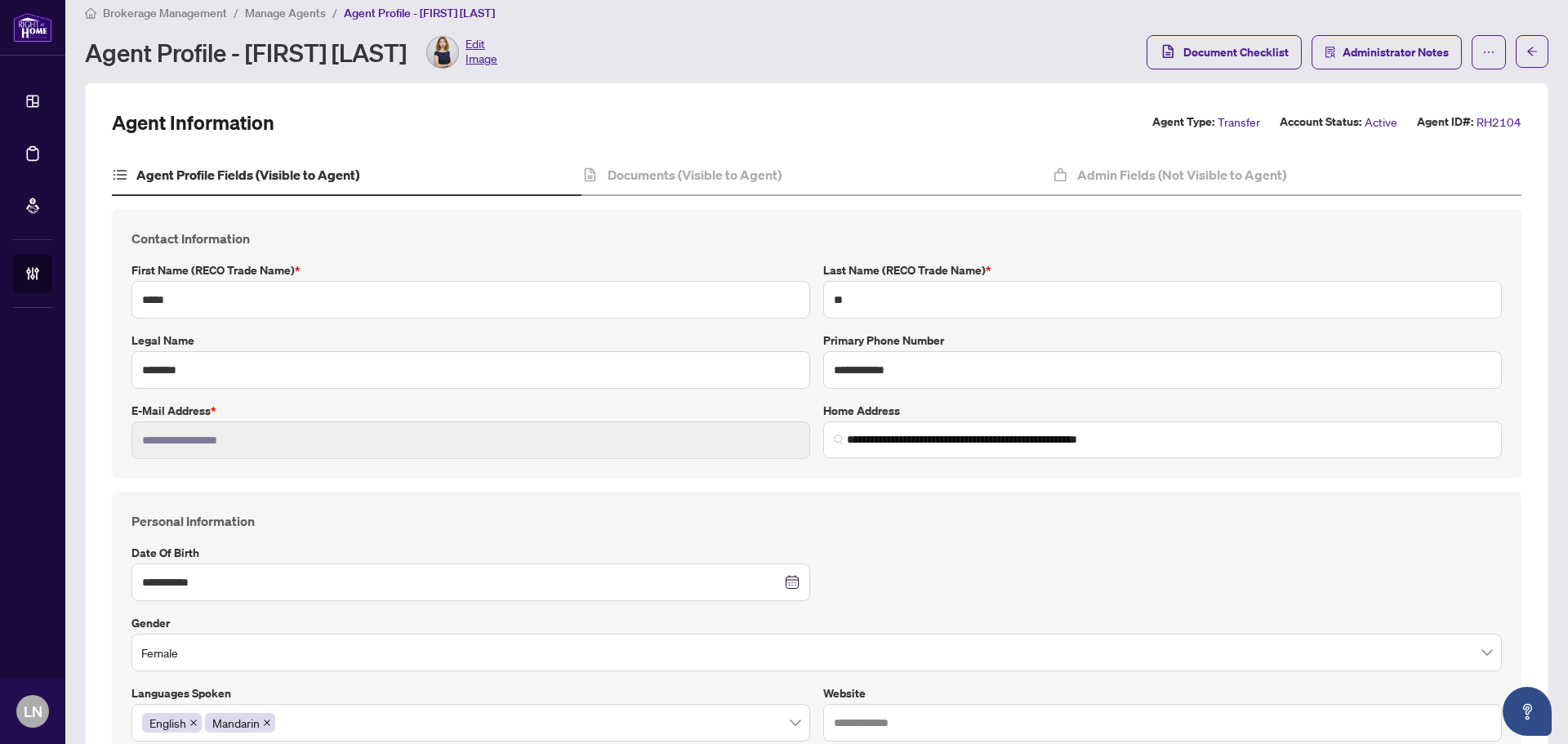 scroll, scrollTop: 0, scrollLeft: 0, axis: both 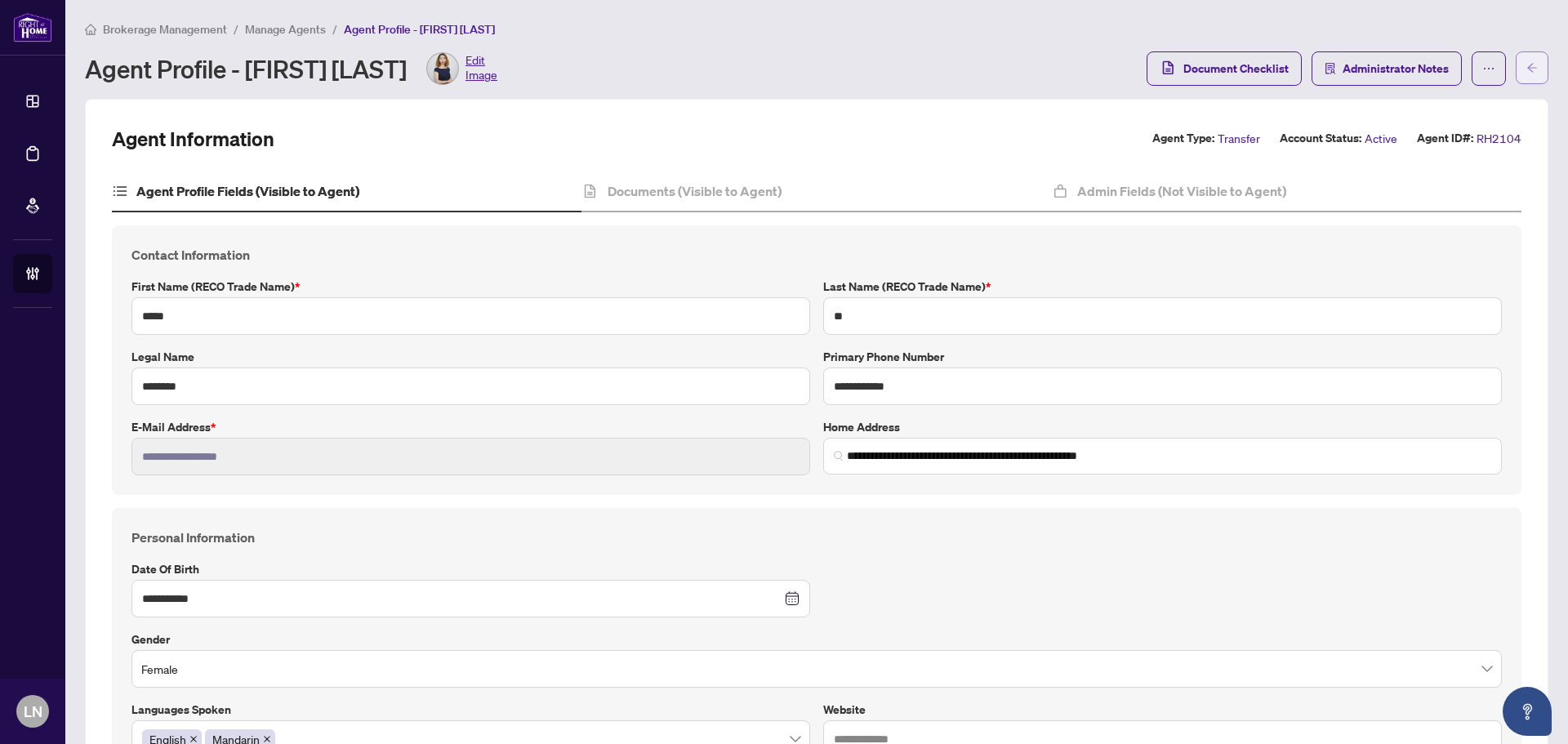 click at bounding box center (1532, 68) 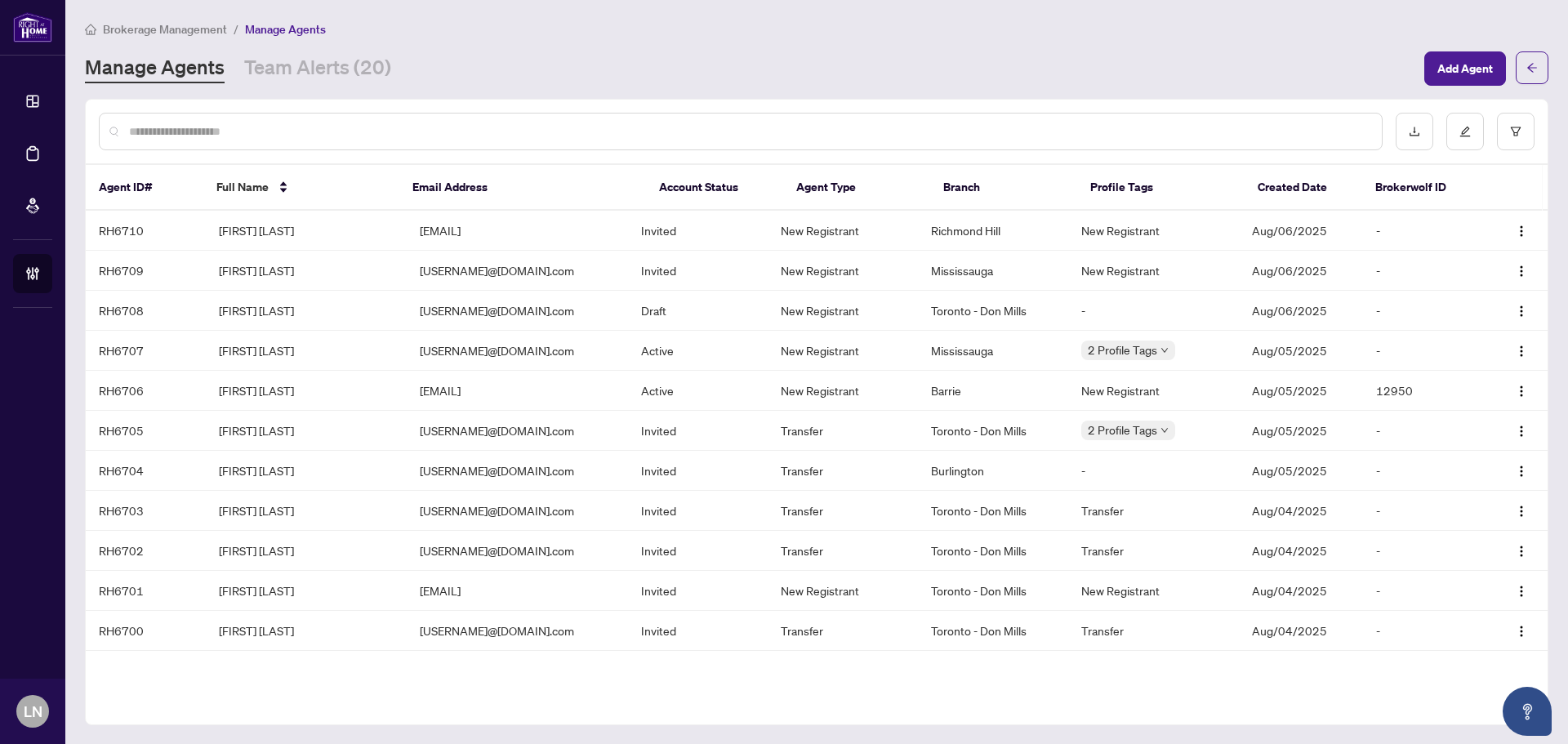 click at bounding box center (741, 131) 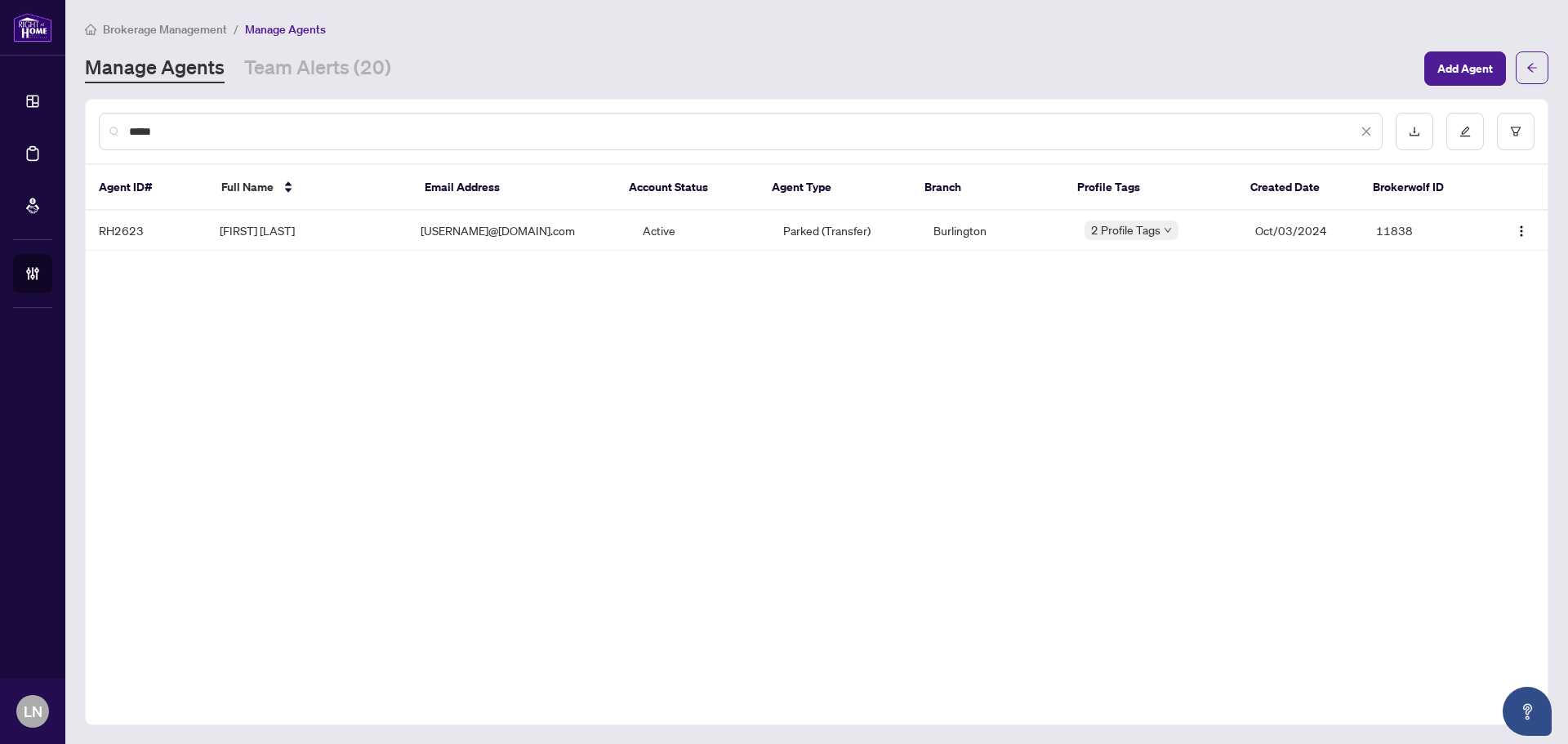 click on "*****" at bounding box center (743, 131) 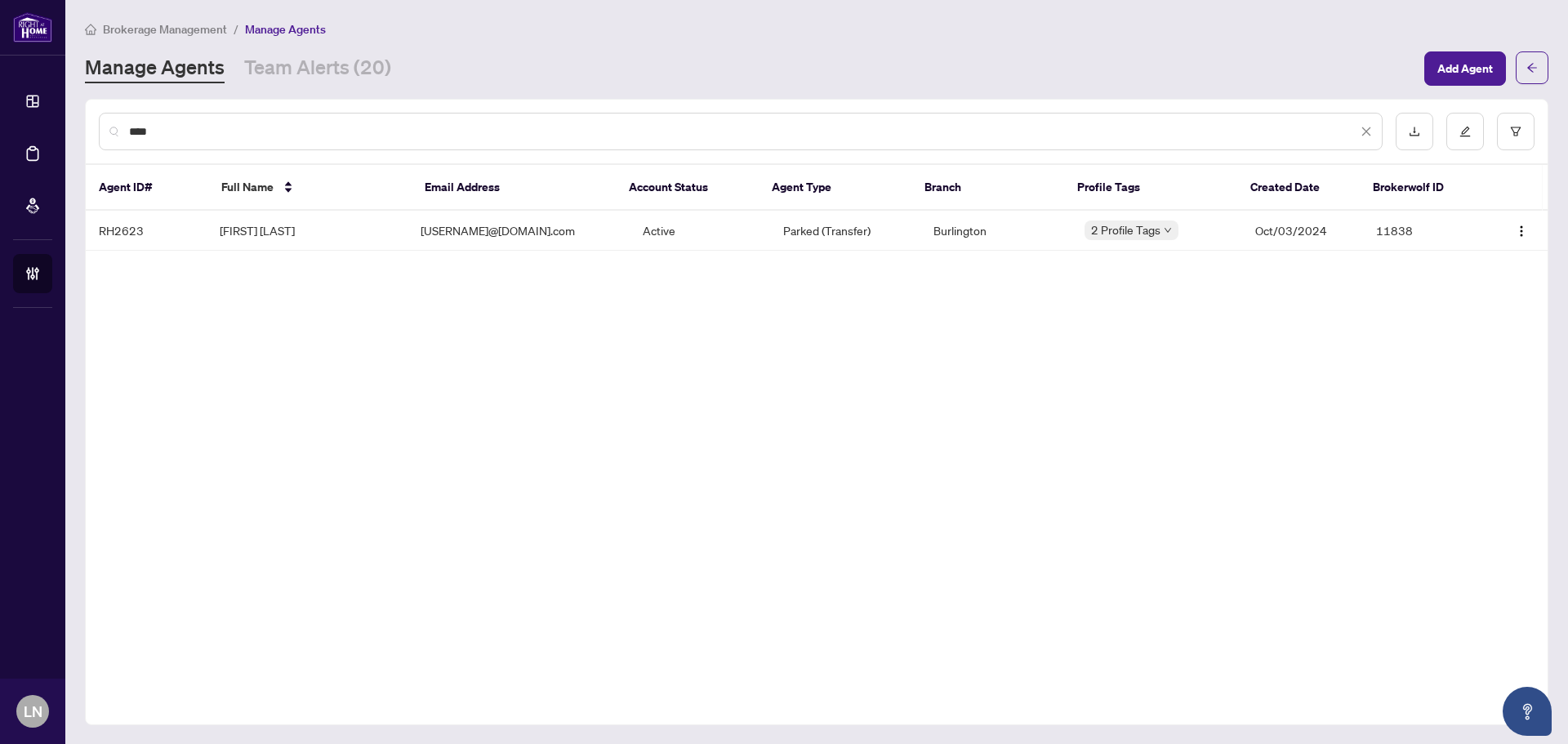 type on "*****" 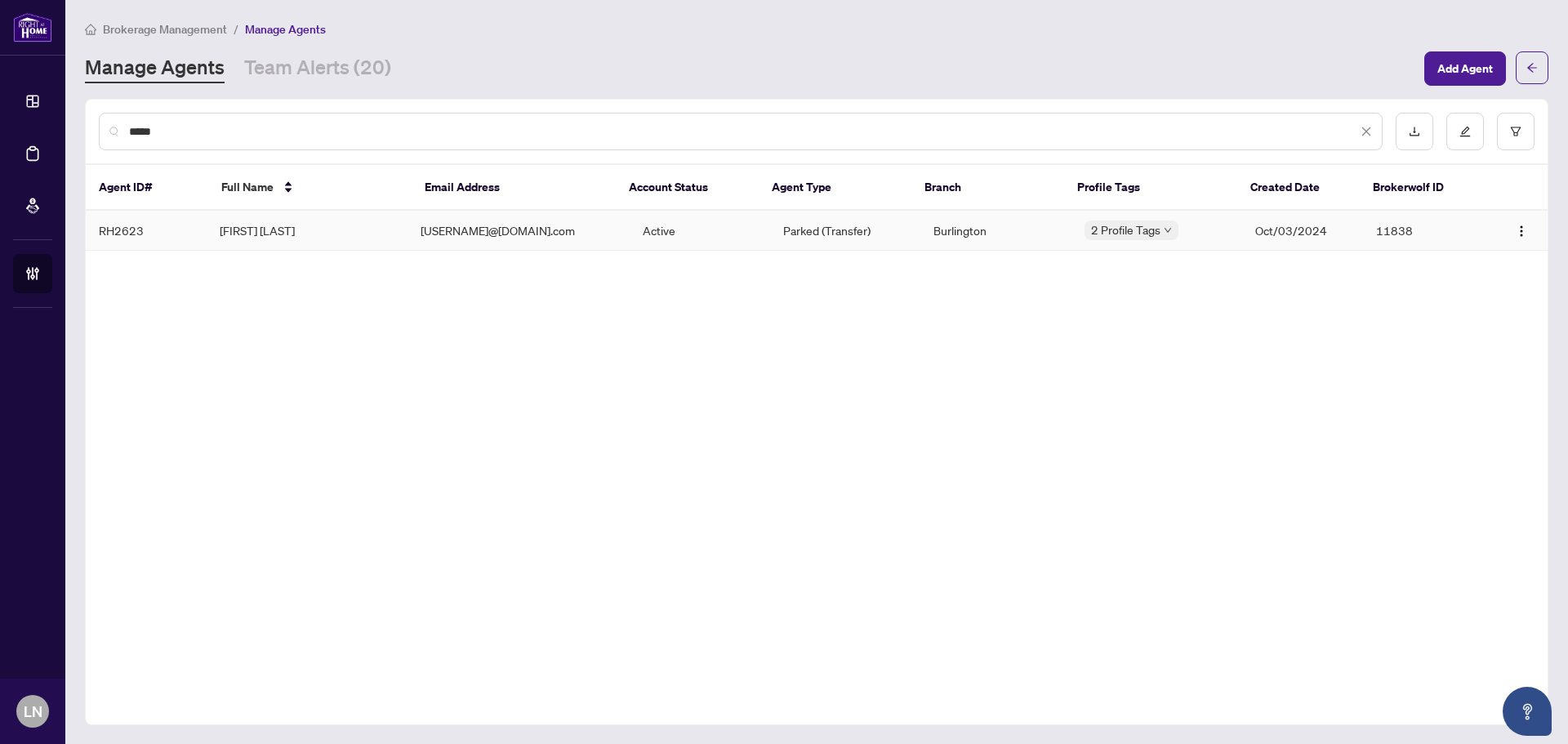 click on "[FIRST] [LAST]" at bounding box center [307, 230] 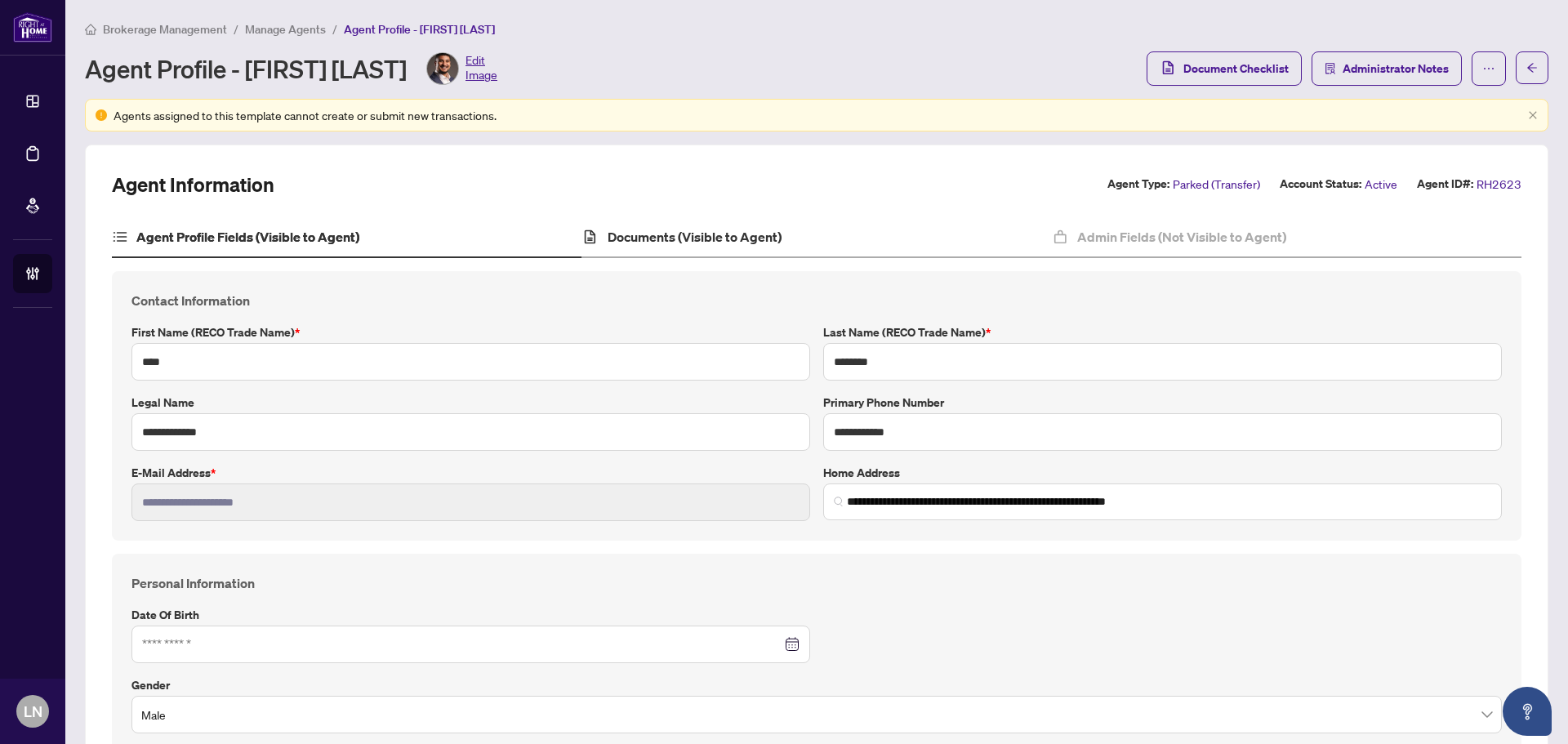 type on "**********" 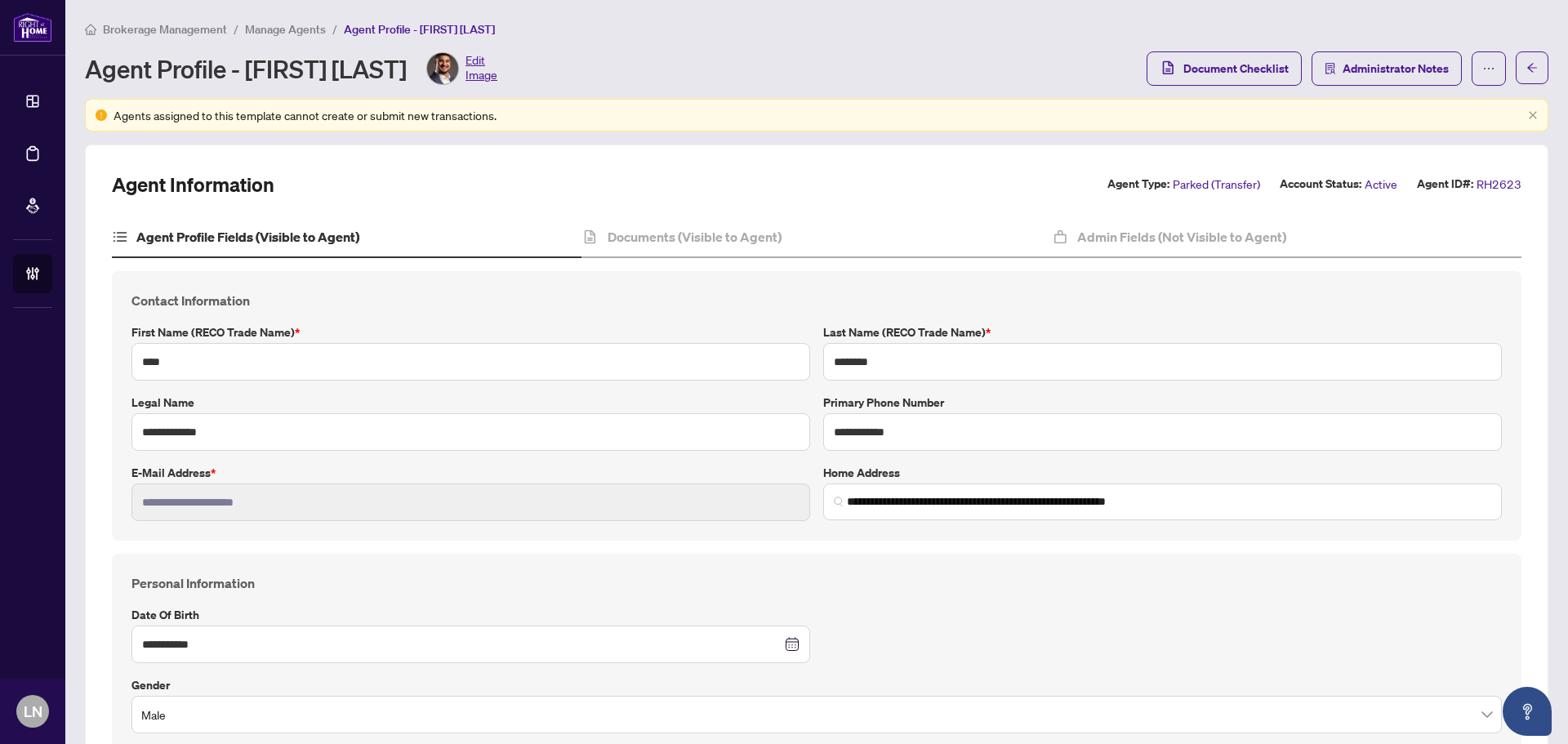 click on "**********" at bounding box center [817, 1398] 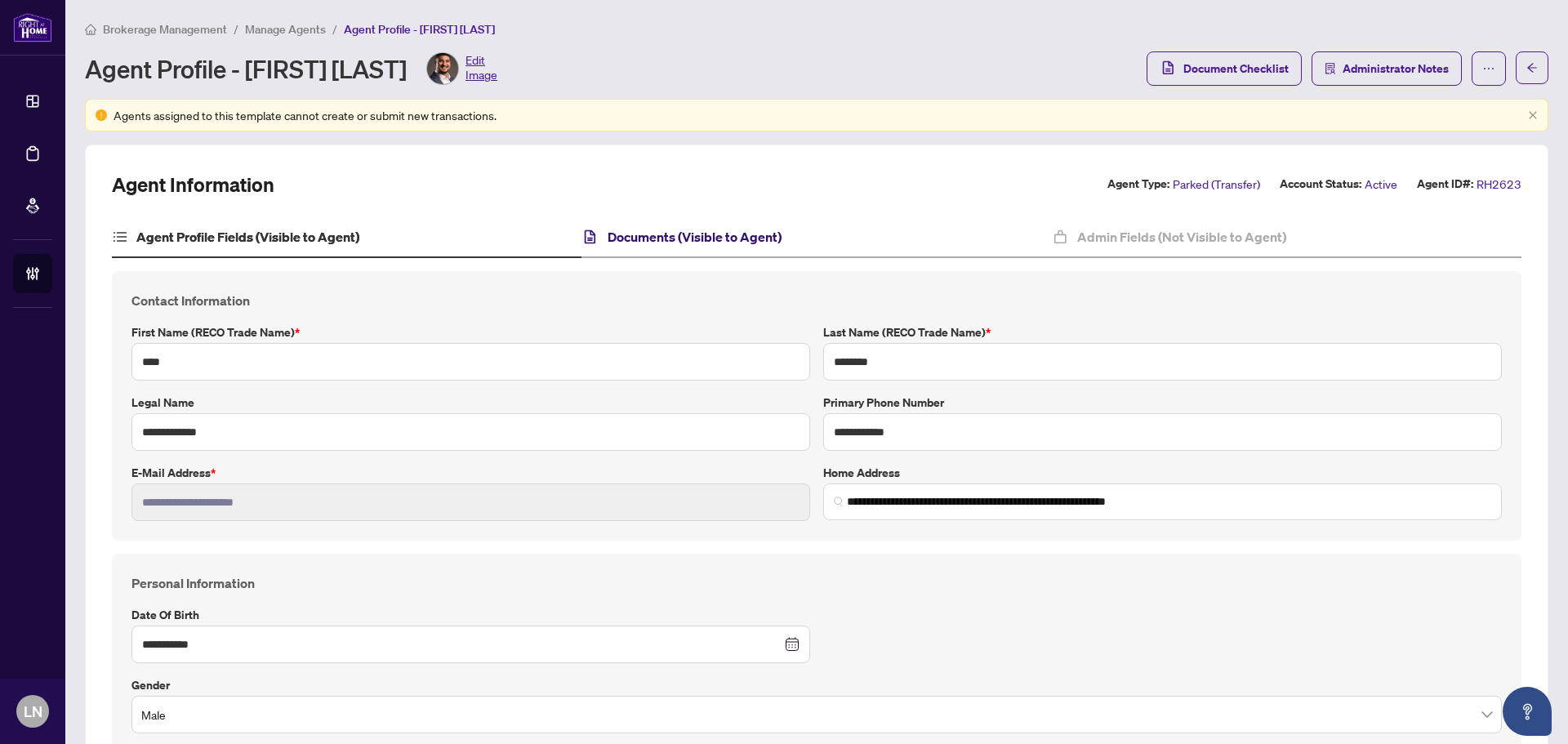 click on "Documents (Visible to Agent)" at bounding box center [694, 237] 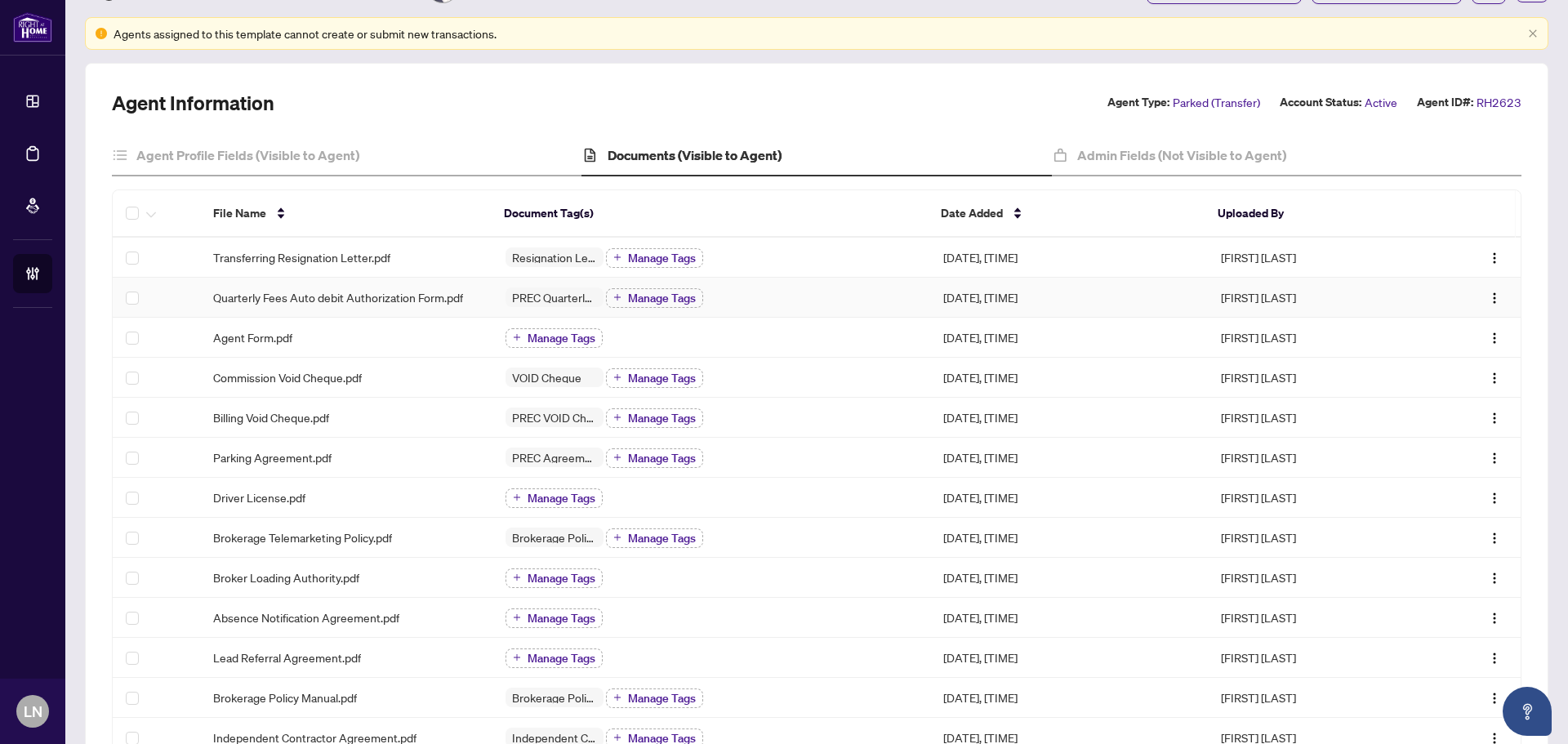 scroll, scrollTop: 163, scrollLeft: 0, axis: vertical 